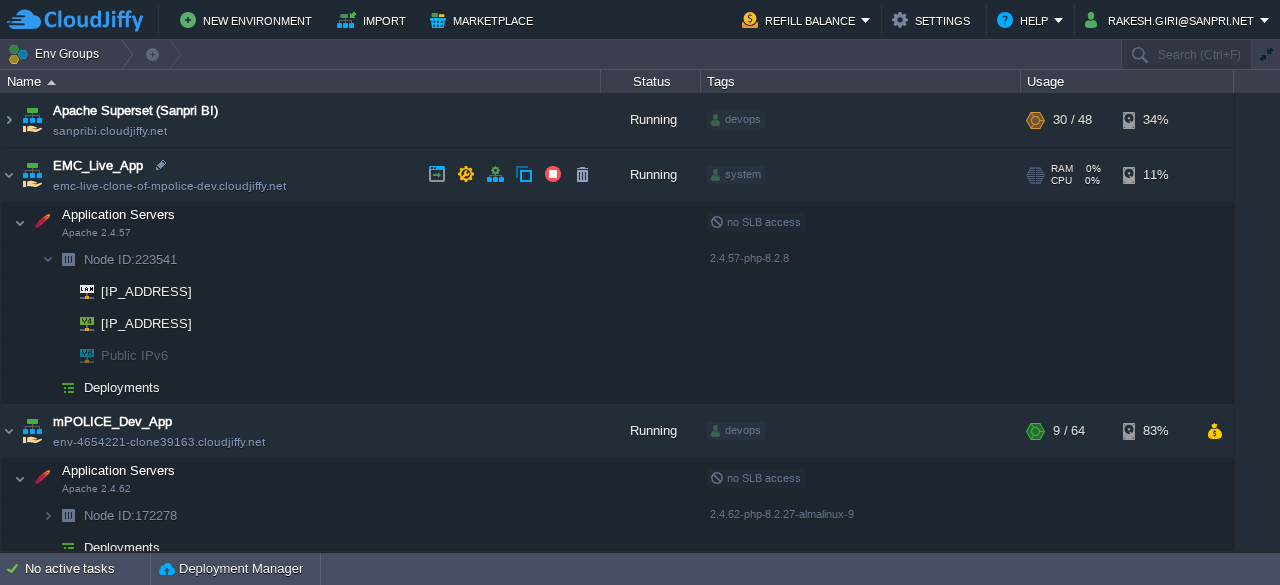 scroll, scrollTop: 0, scrollLeft: 0, axis: both 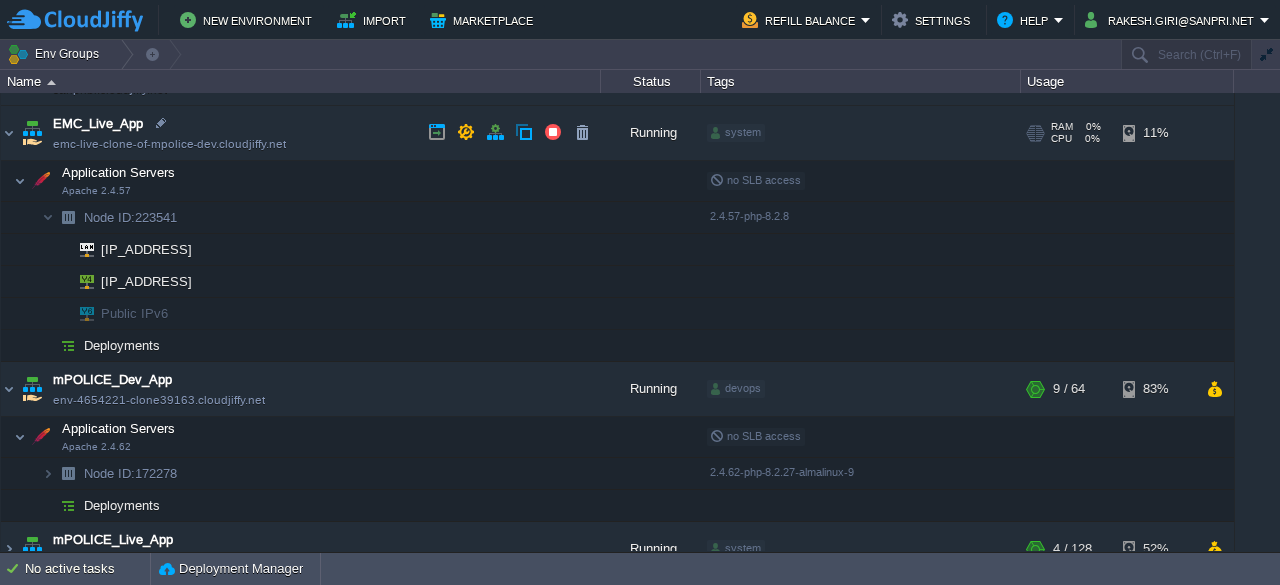 click on "EMC_Live_App emc-live-clone-of-mpolice-dev.cloudjiffy.net" at bounding box center [301, 133] 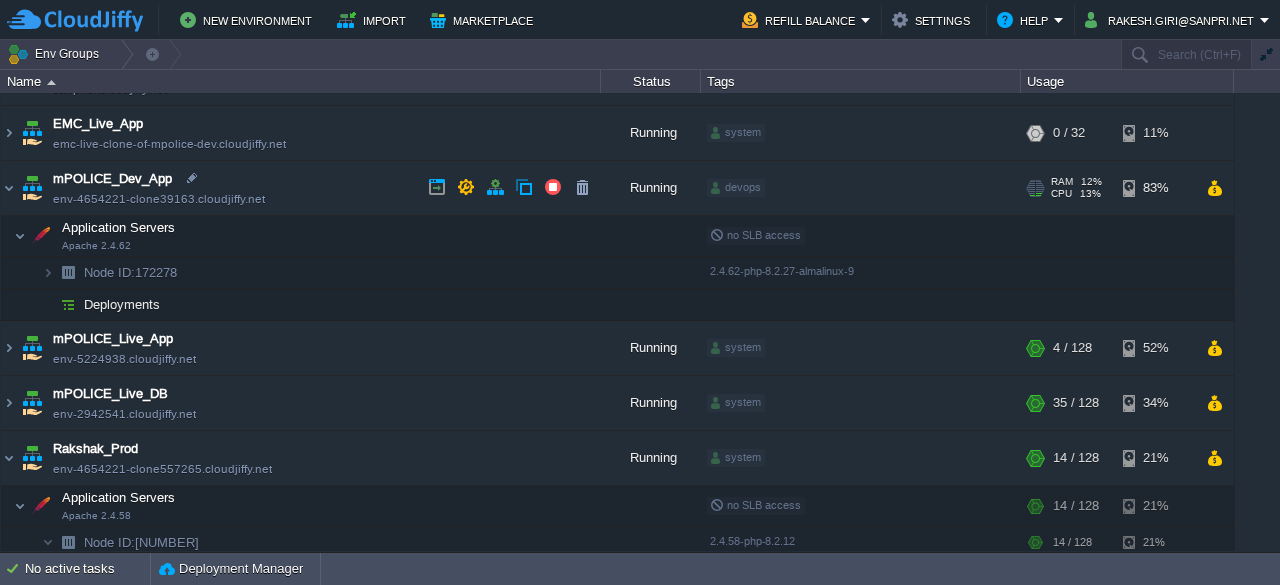click on "mPOLICE_Dev_App env-[NUMBER].cloudjiffy.net" at bounding box center [301, 188] 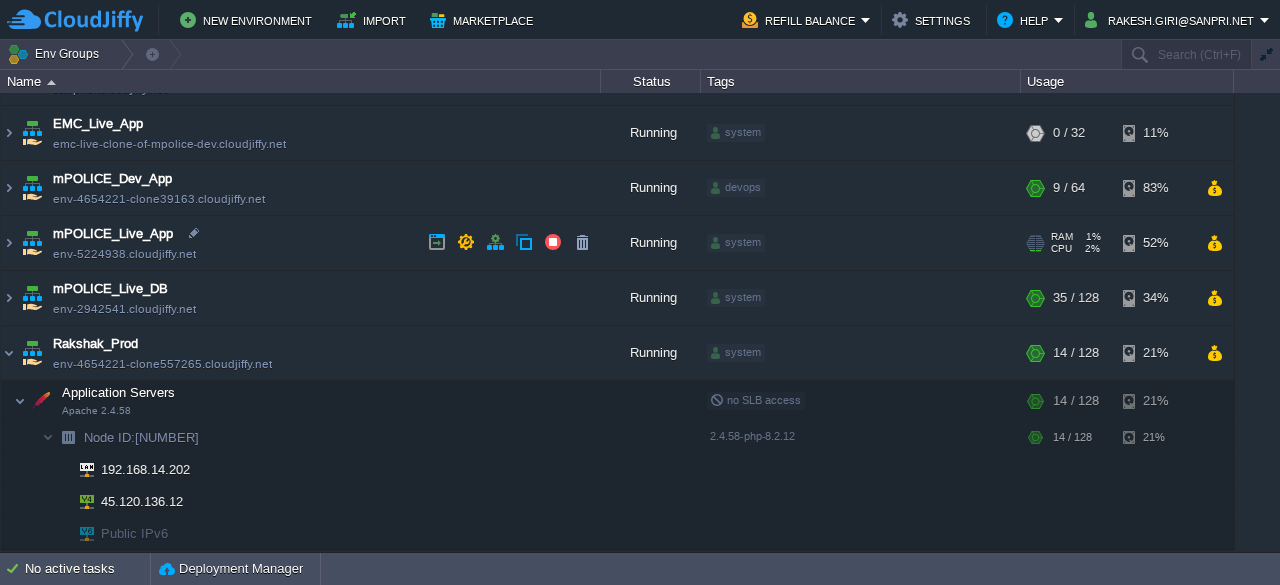 click on "mPOLICE_Live_App env-5224938.cloudjiffy.net" at bounding box center (301, 243) 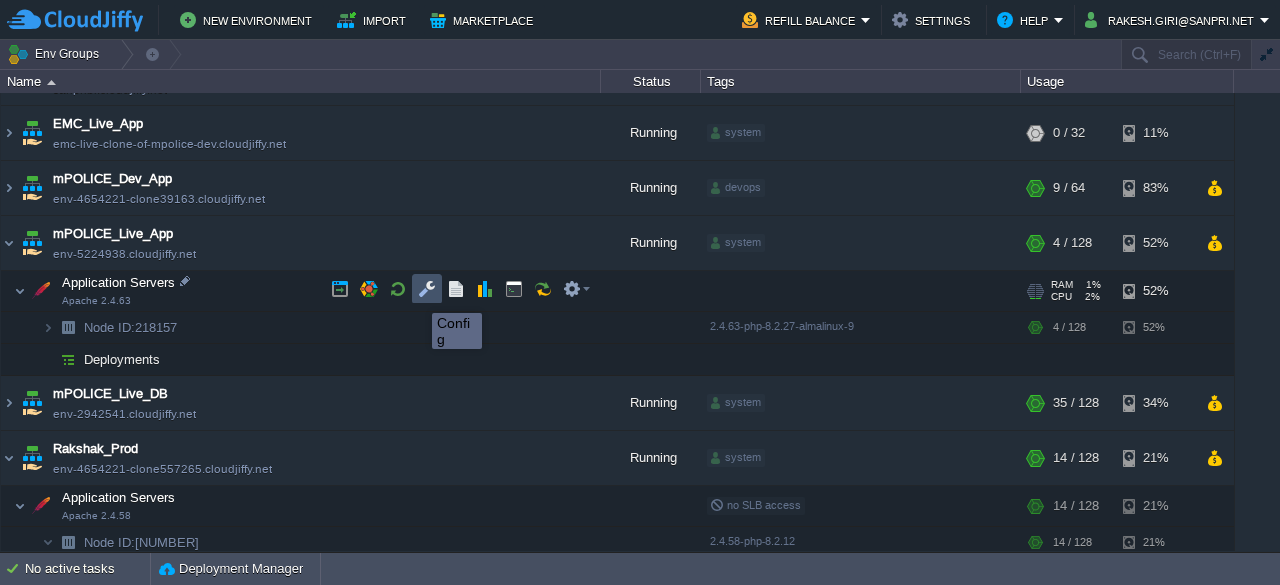 click at bounding box center (427, 289) 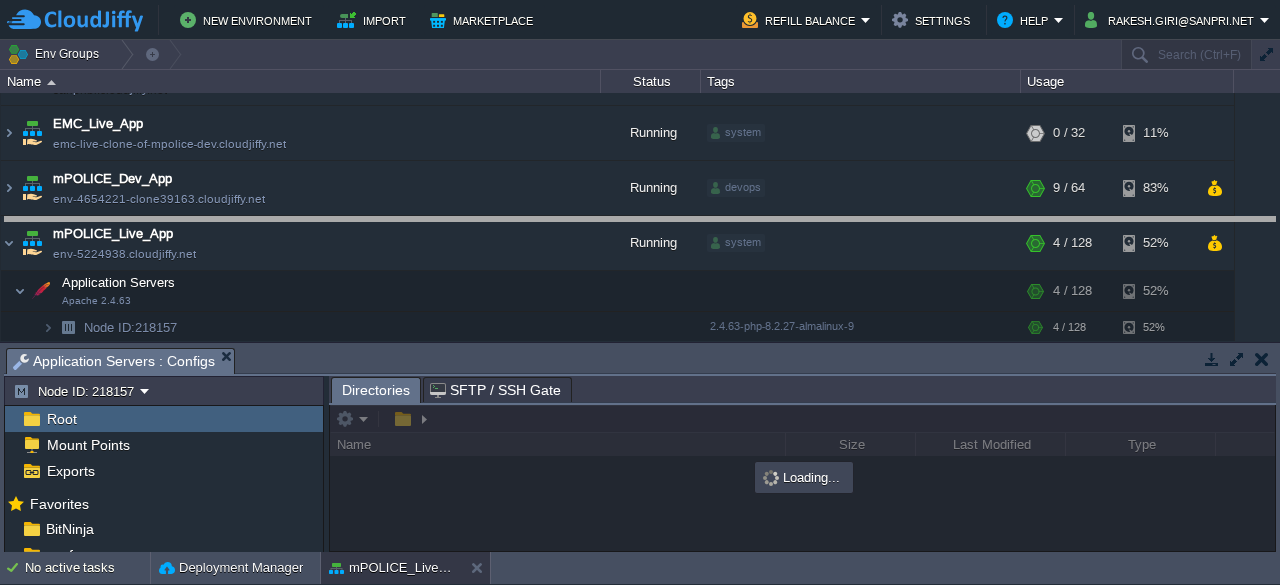 drag, startPoint x: 796, startPoint y: 359, endPoint x: 762, endPoint y: 217, distance: 146.0137 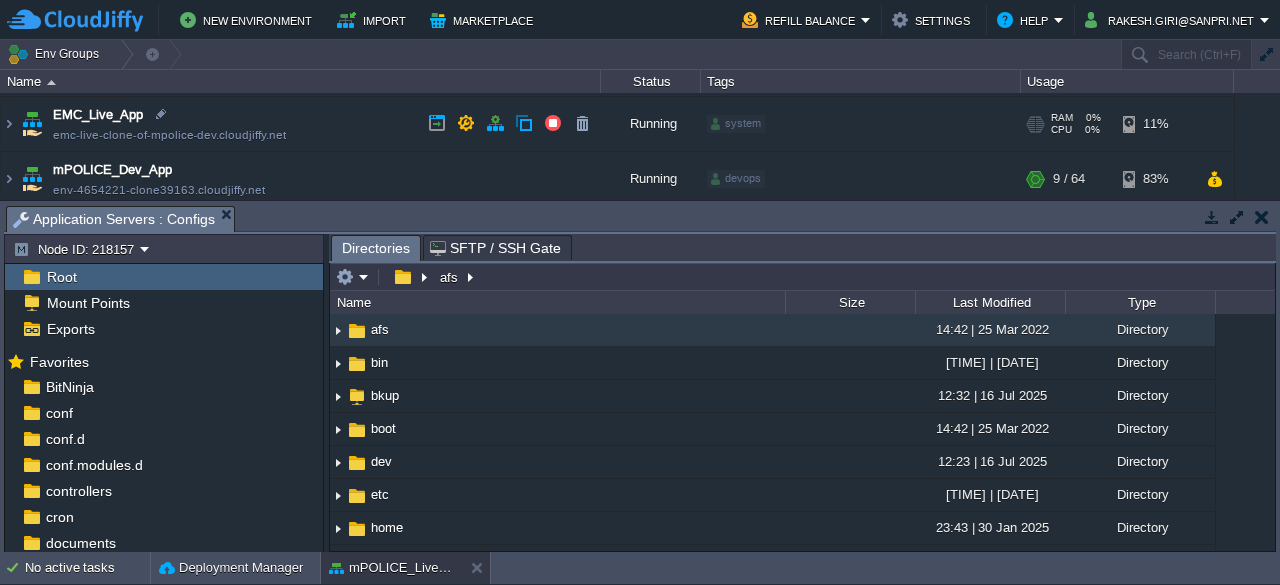 scroll, scrollTop: 45, scrollLeft: 0, axis: vertical 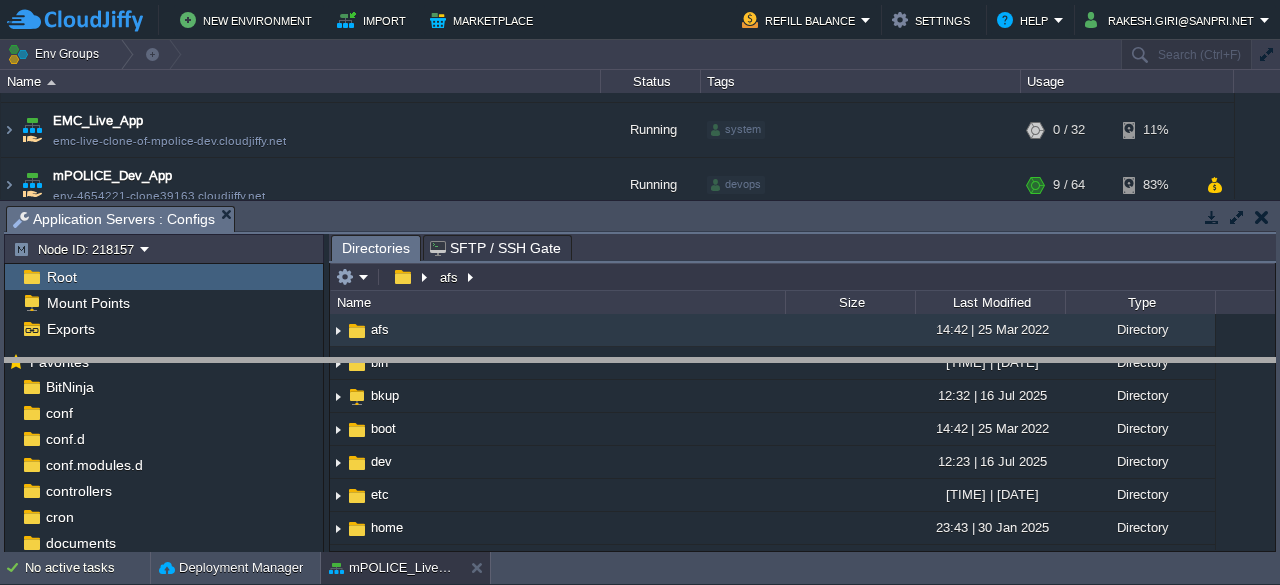 drag, startPoint x: 755, startPoint y: 227, endPoint x: 774, endPoint y: 379, distance: 153.18289 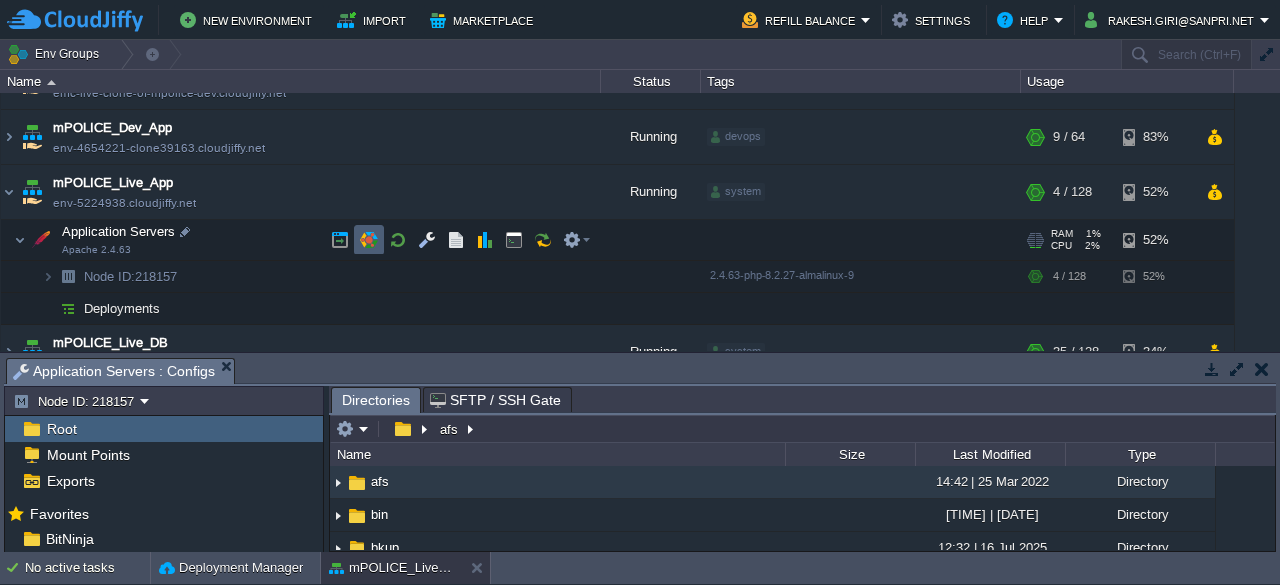 scroll, scrollTop: 93, scrollLeft: 0, axis: vertical 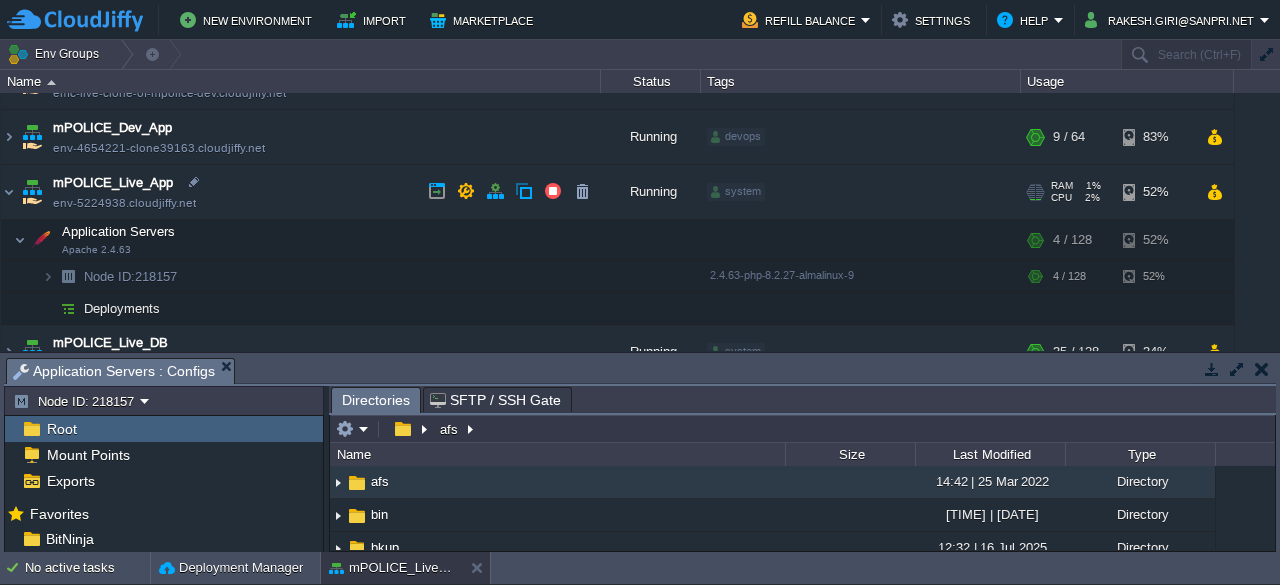 click on "mPOLICE_Live_App env-5224938.cloudjiffy.net" at bounding box center (301, 192) 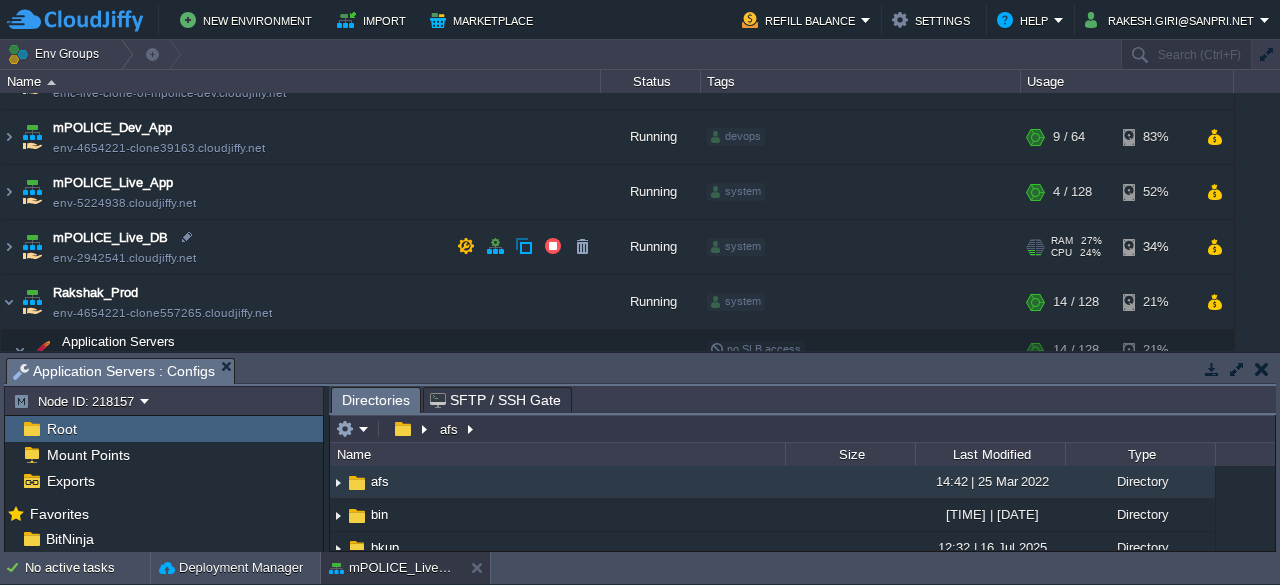 click on "mPOLICE_Live_DB env-[NUMBER].cloudjiffy.net" at bounding box center [301, 247] 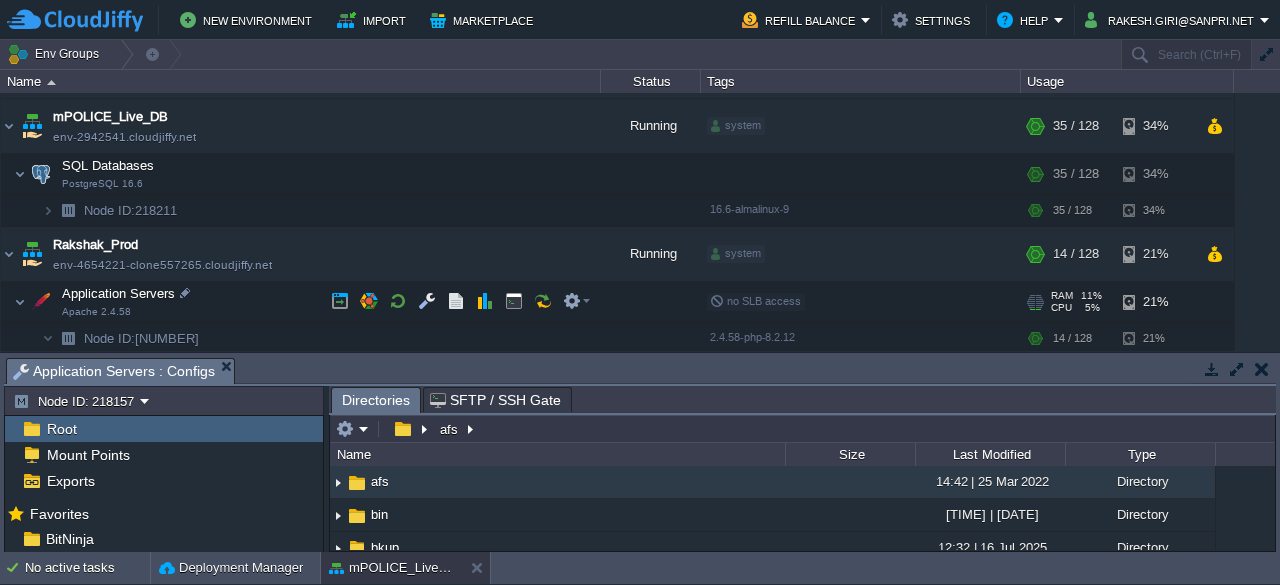 scroll, scrollTop: 214, scrollLeft: 0, axis: vertical 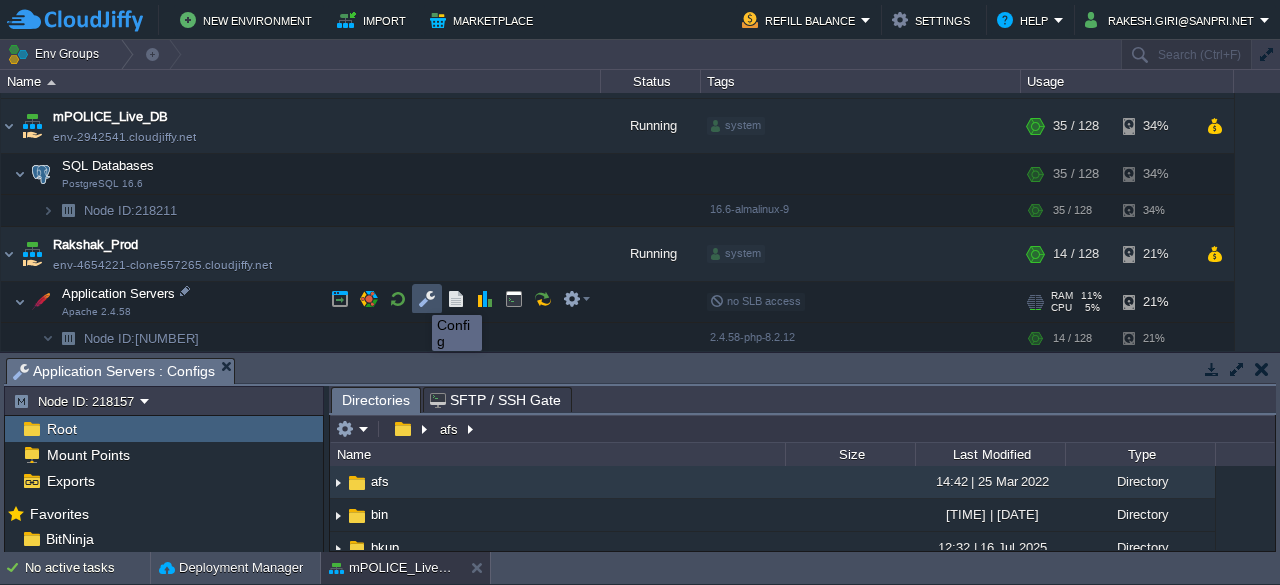 click at bounding box center (427, 299) 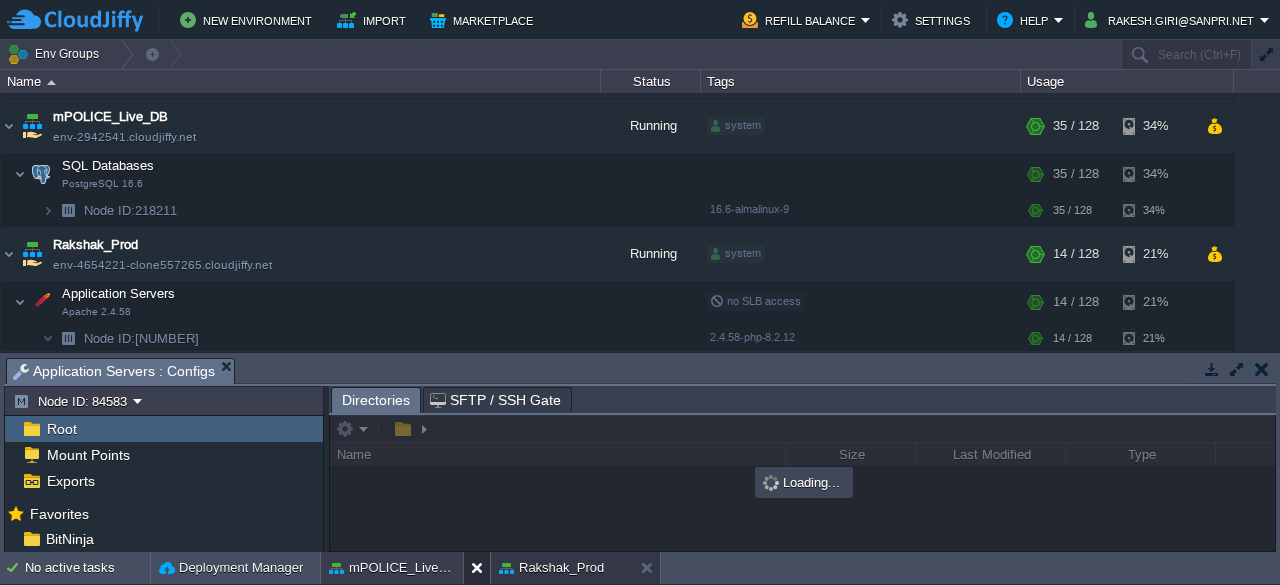 click at bounding box center [481, 568] 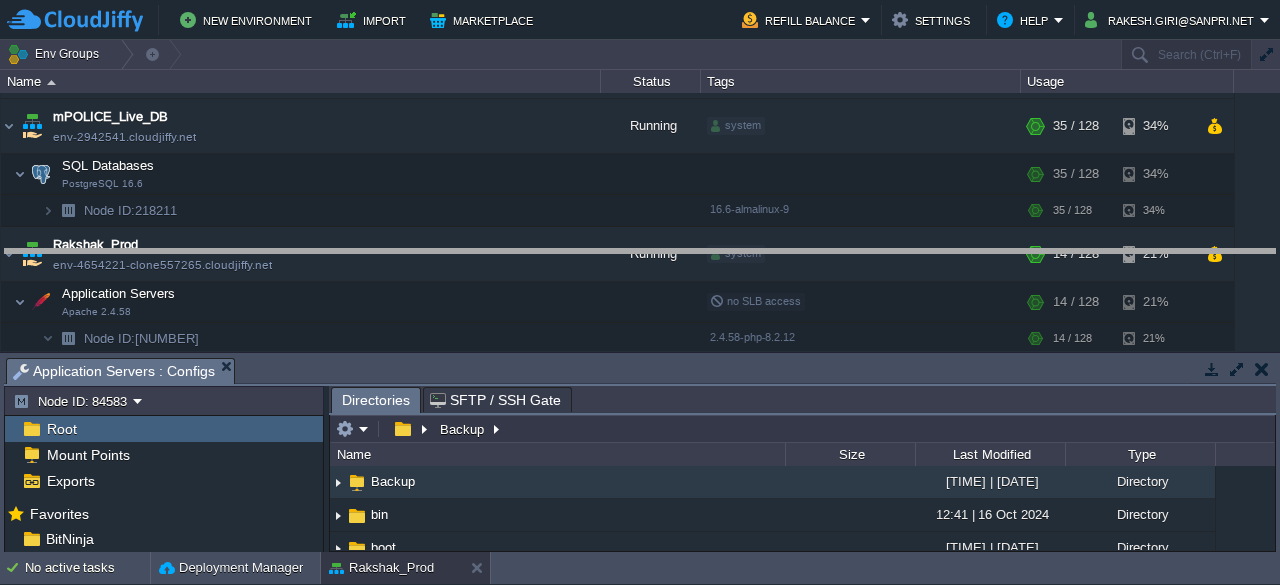 drag, startPoint x: 822, startPoint y: 375, endPoint x: 790, endPoint y: 228, distance: 150.44267 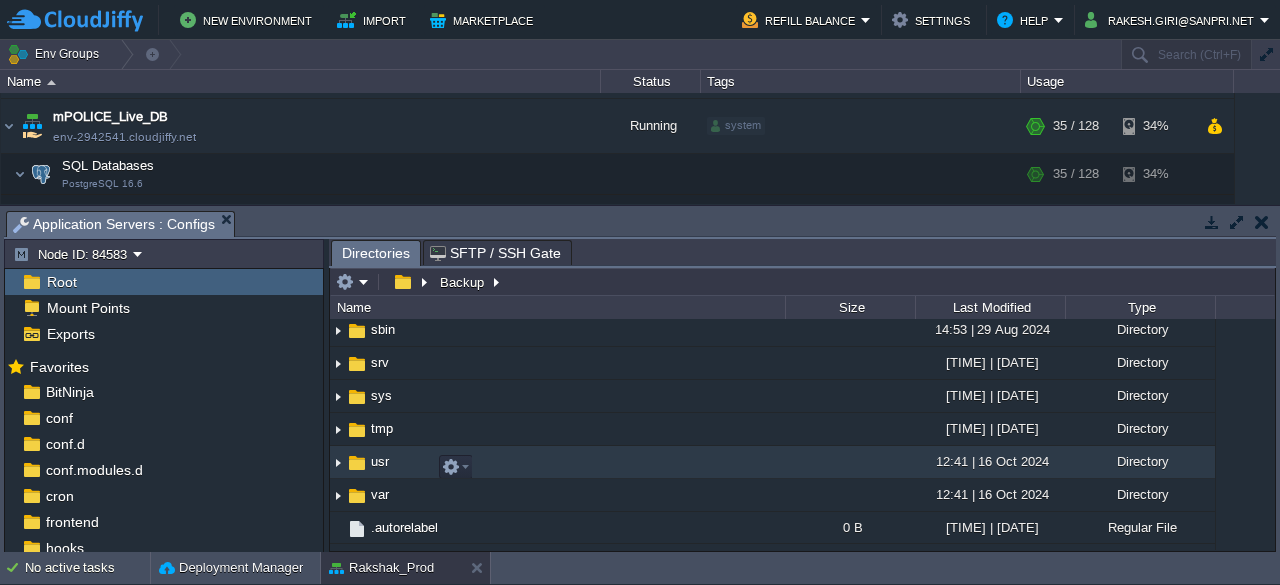 scroll, scrollTop: 535, scrollLeft: 0, axis: vertical 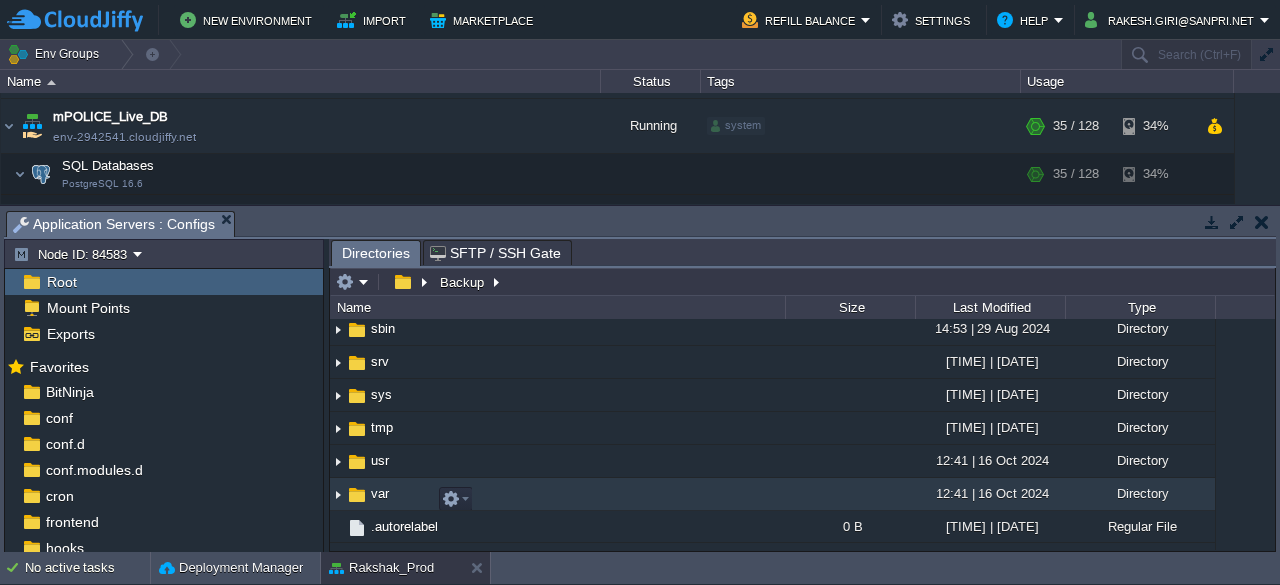 click on "var" at bounding box center (380, 493) 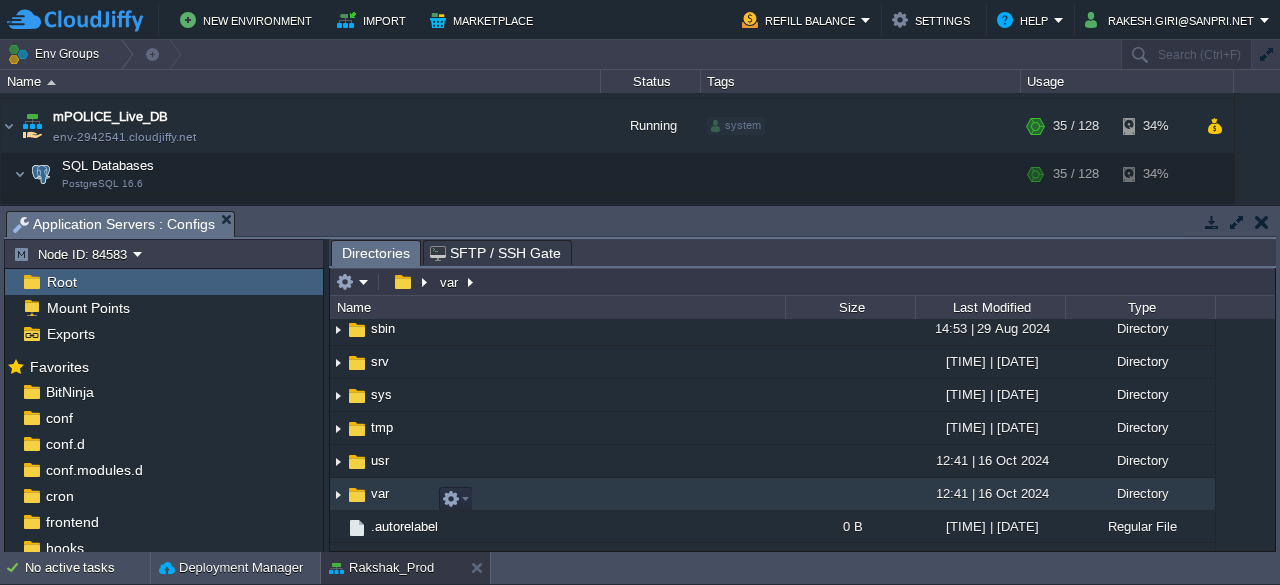 click on "var" at bounding box center [380, 493] 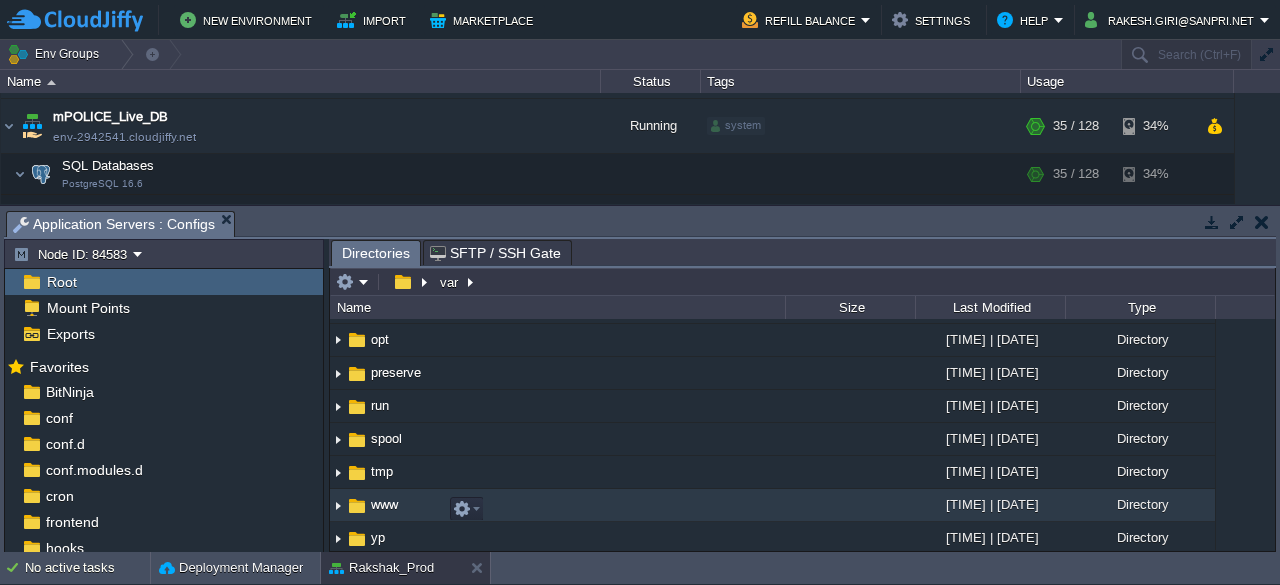 scroll, scrollTop: 531, scrollLeft: 0, axis: vertical 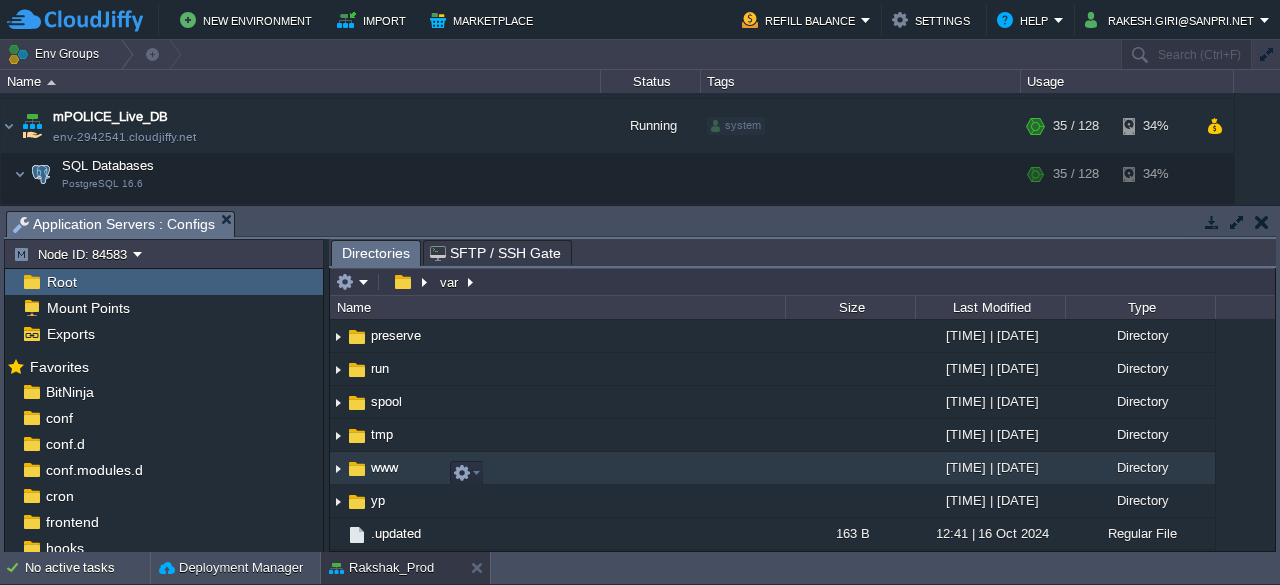 click on "www" at bounding box center (384, 467) 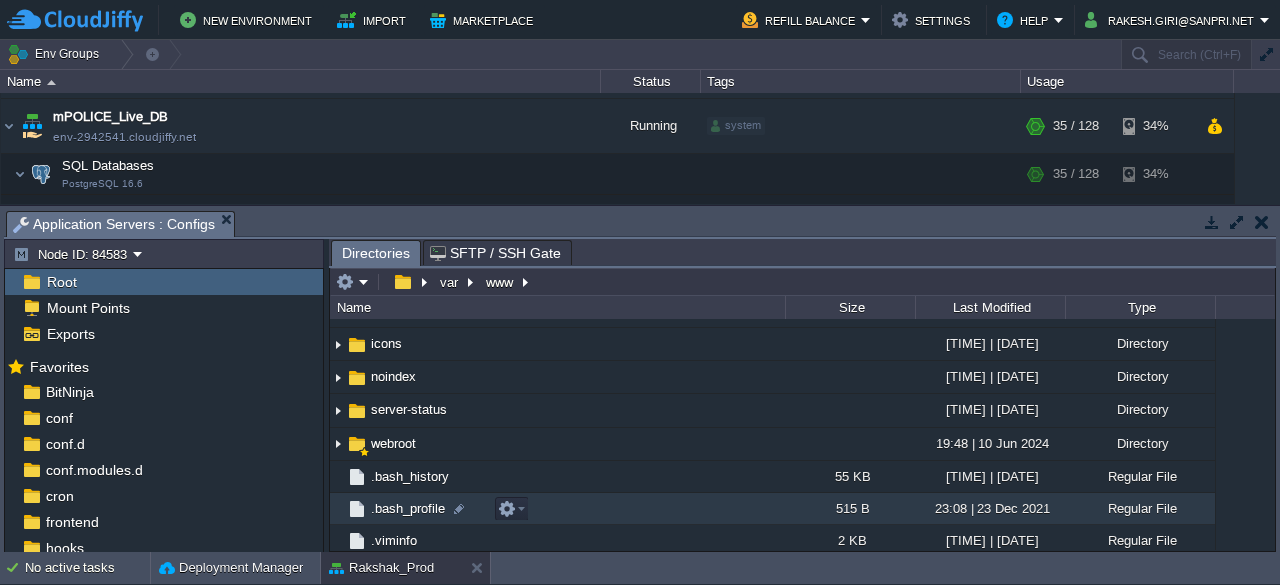 scroll, scrollTop: 194, scrollLeft: 0, axis: vertical 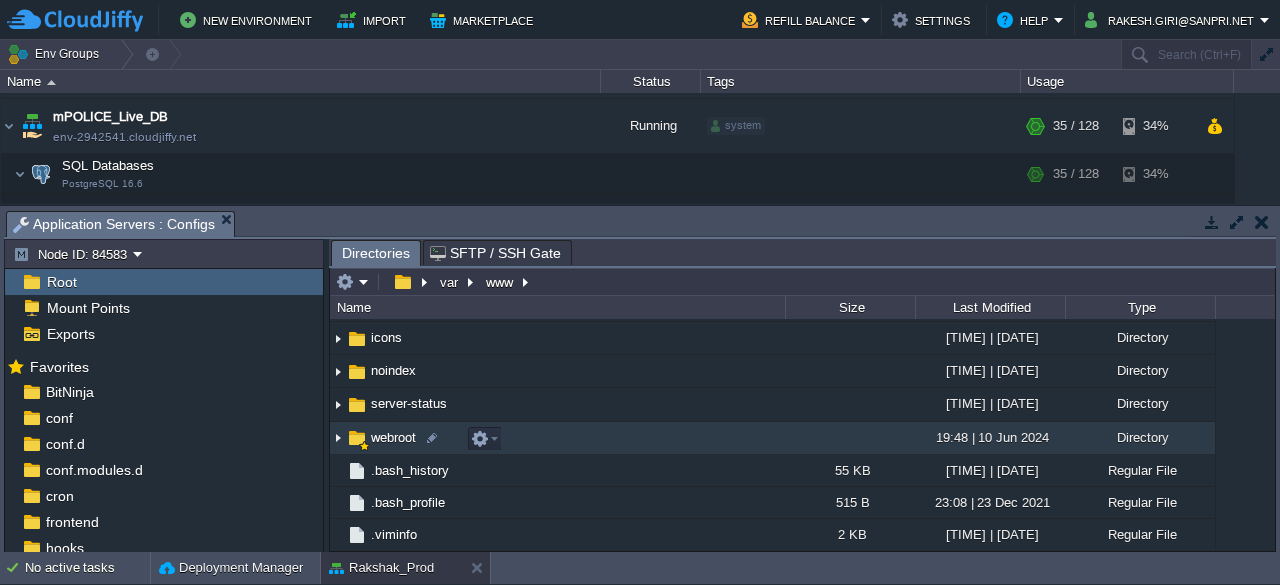 click on "webroot" at bounding box center (393, 437) 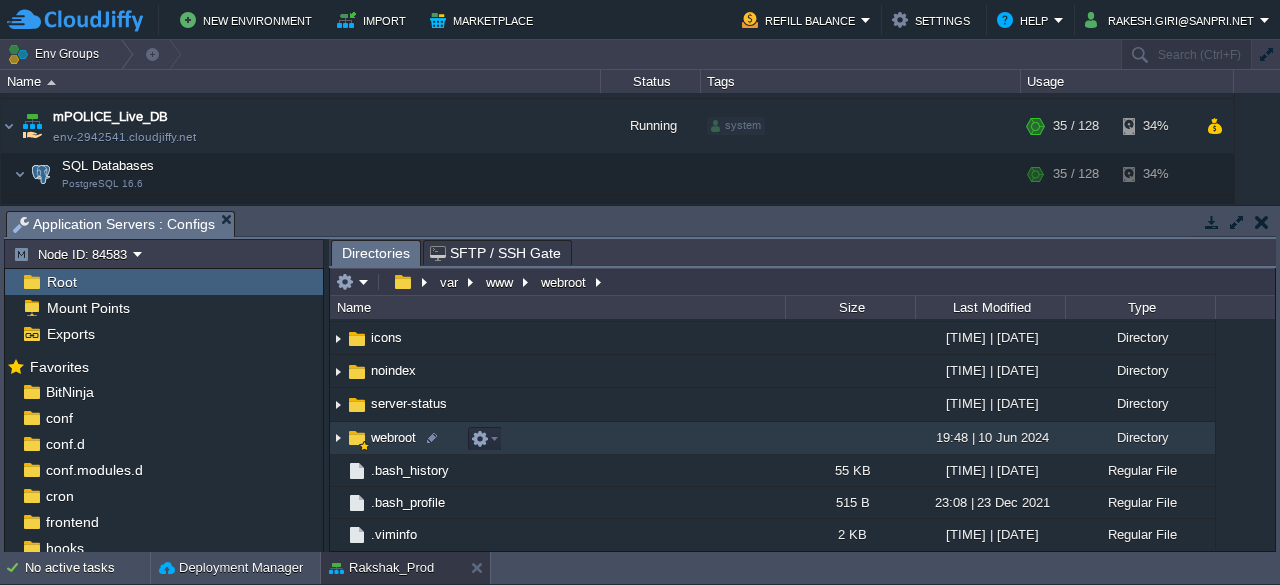 click on "webroot" at bounding box center [393, 437] 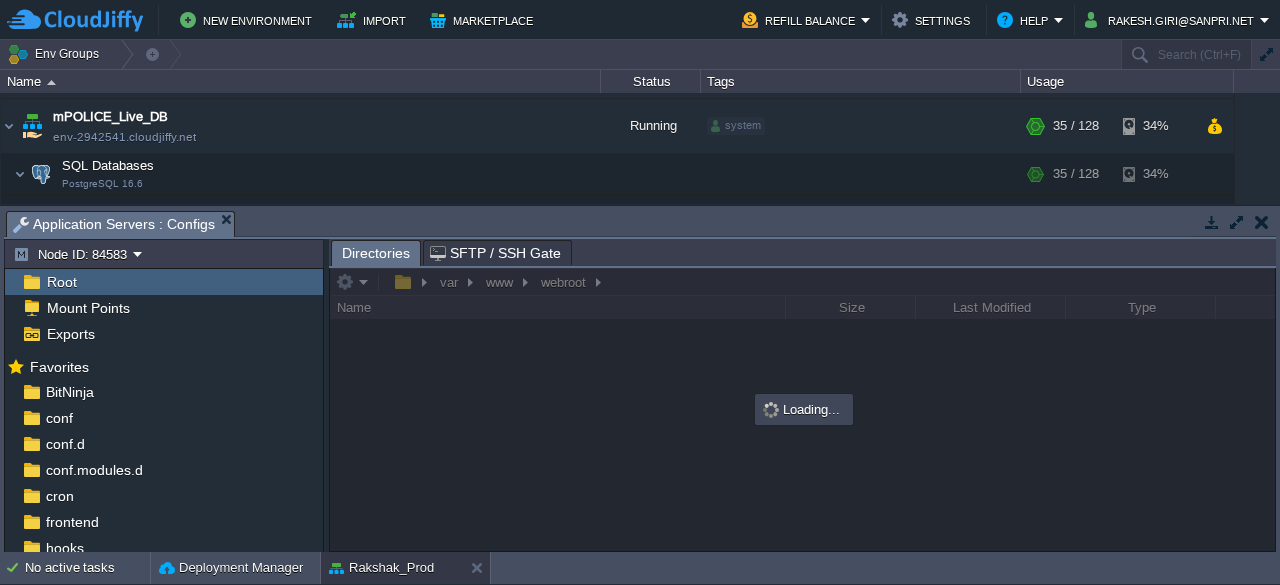 scroll, scrollTop: 265, scrollLeft: 0, axis: vertical 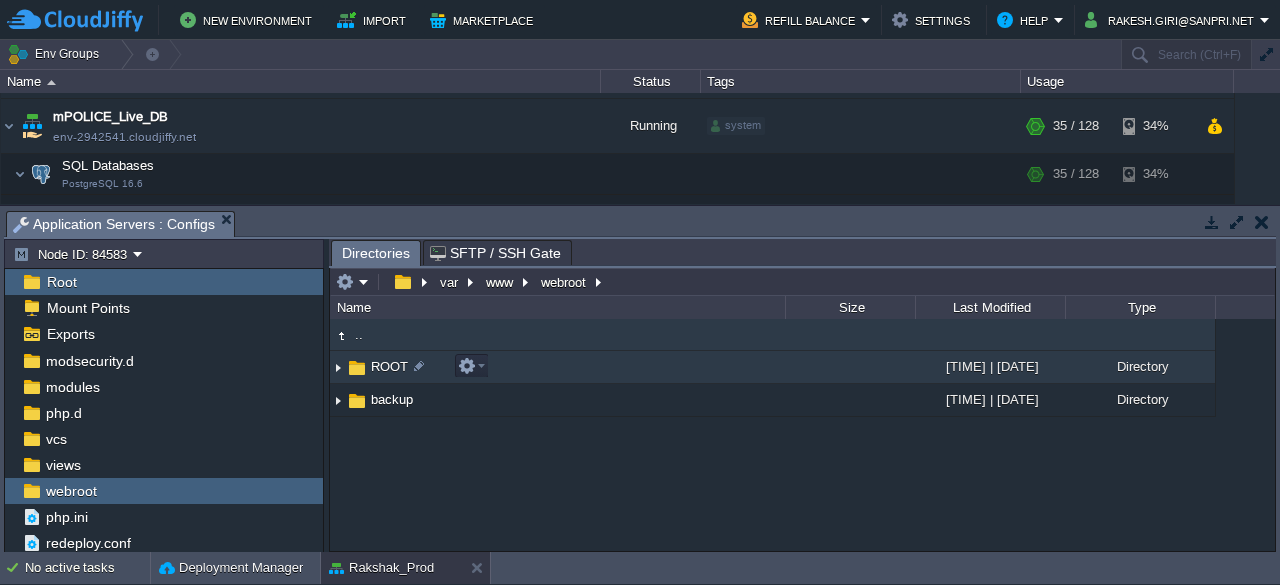 click on "ROOT" at bounding box center [389, 366] 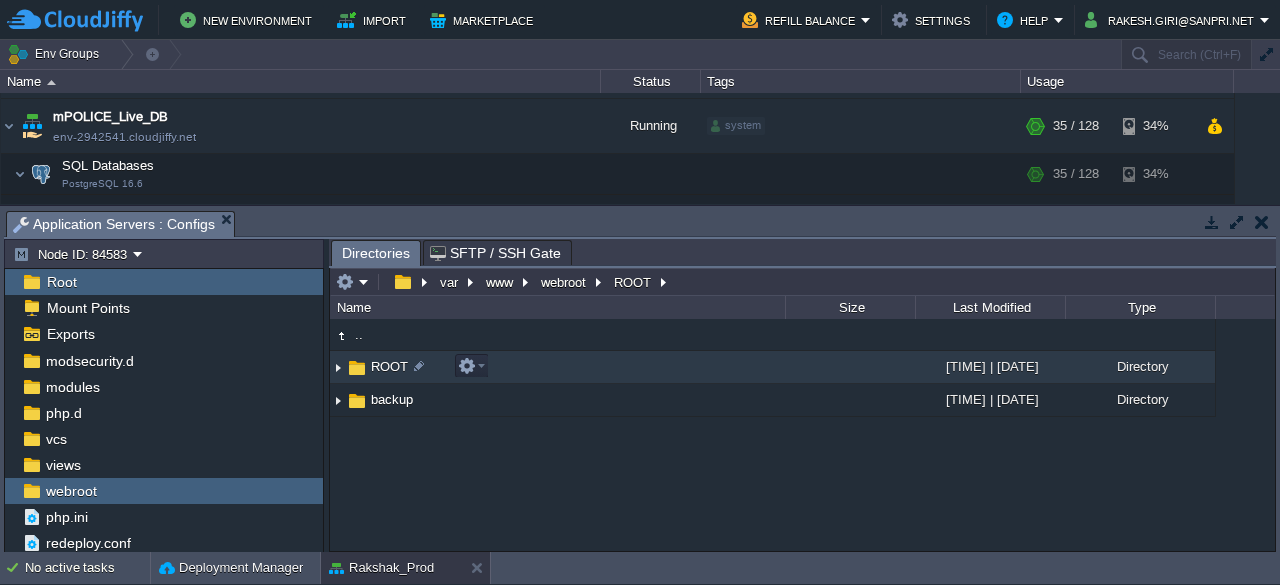 click on "ROOT" at bounding box center [389, 366] 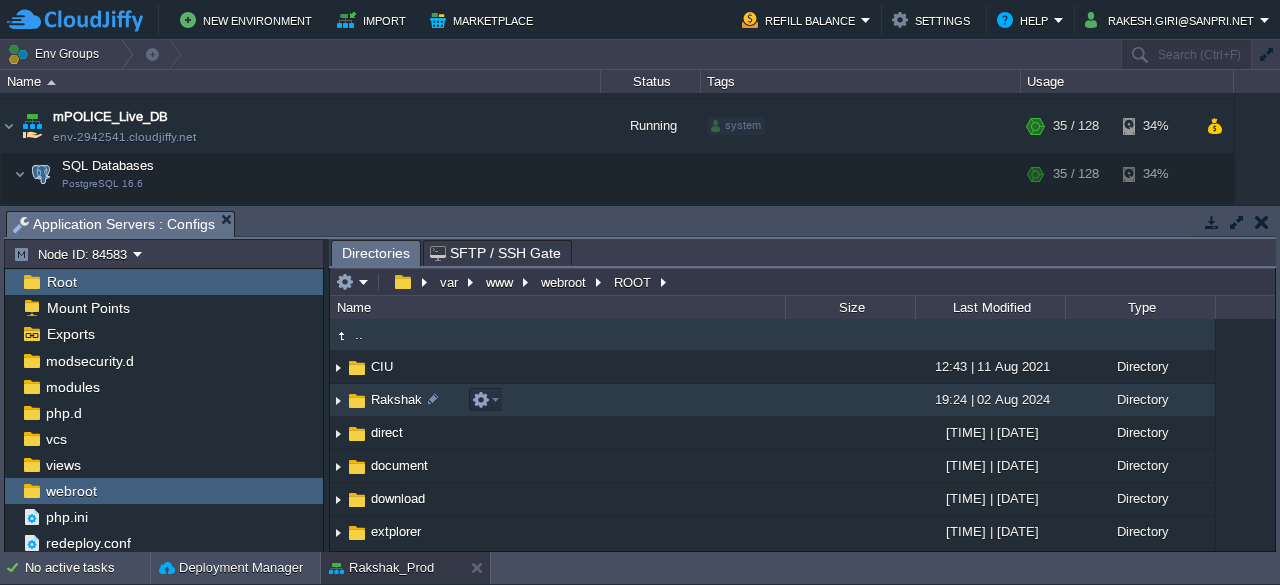 click on "Rakshak" at bounding box center (396, 399) 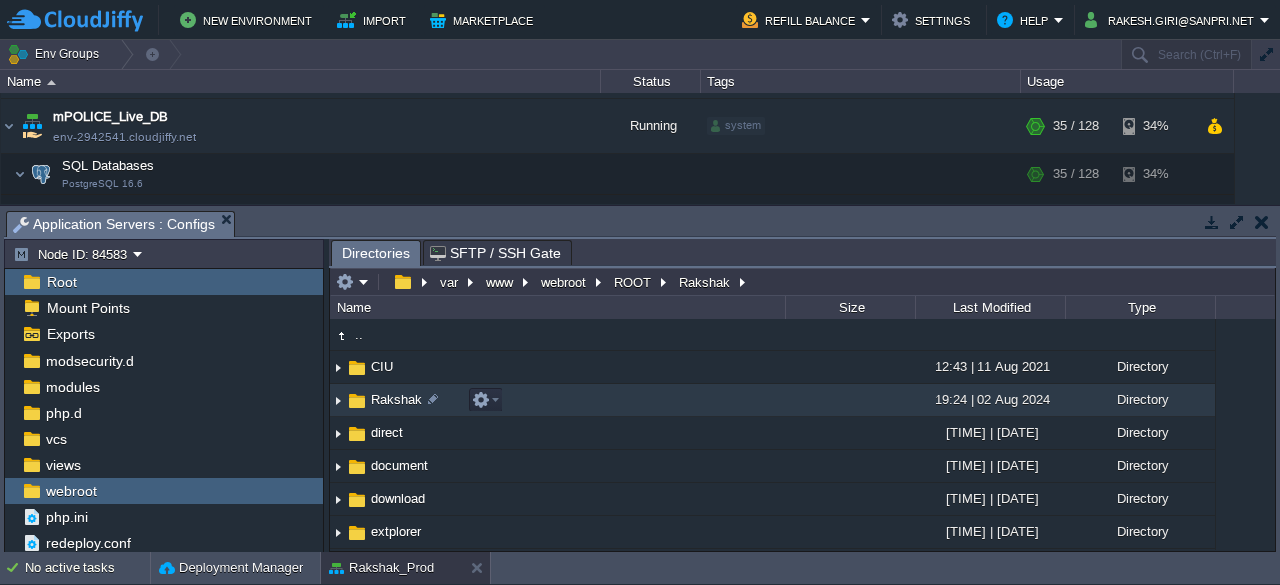 click on "Rakshak" at bounding box center [396, 399] 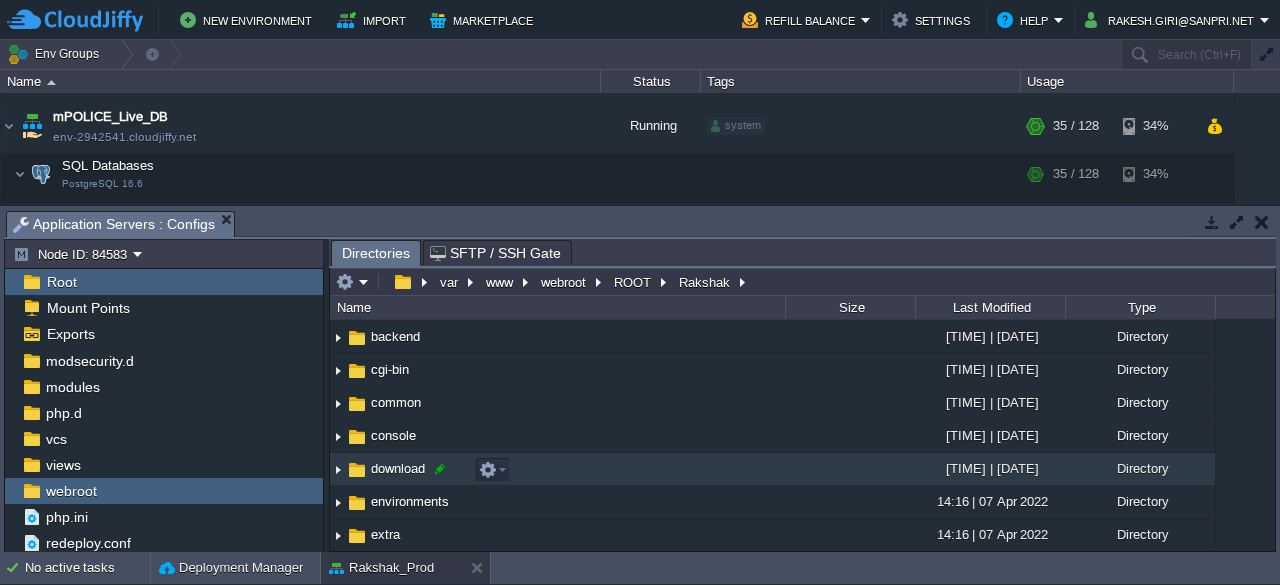 scroll, scrollTop: 0, scrollLeft: 0, axis: both 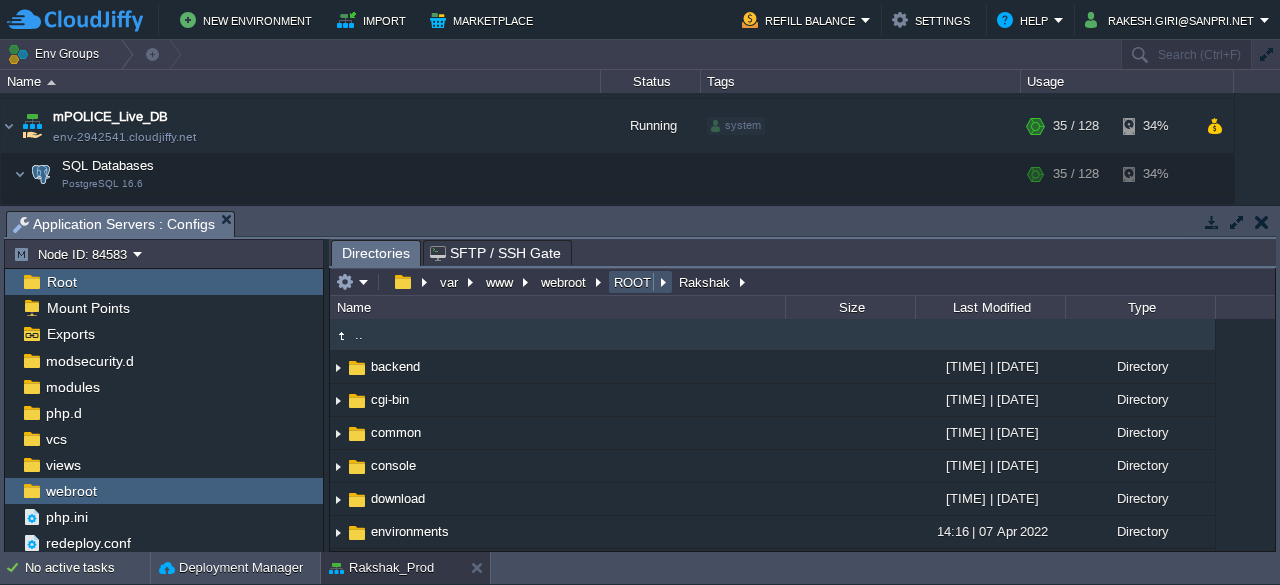 click on "ROOT" at bounding box center (633, 282) 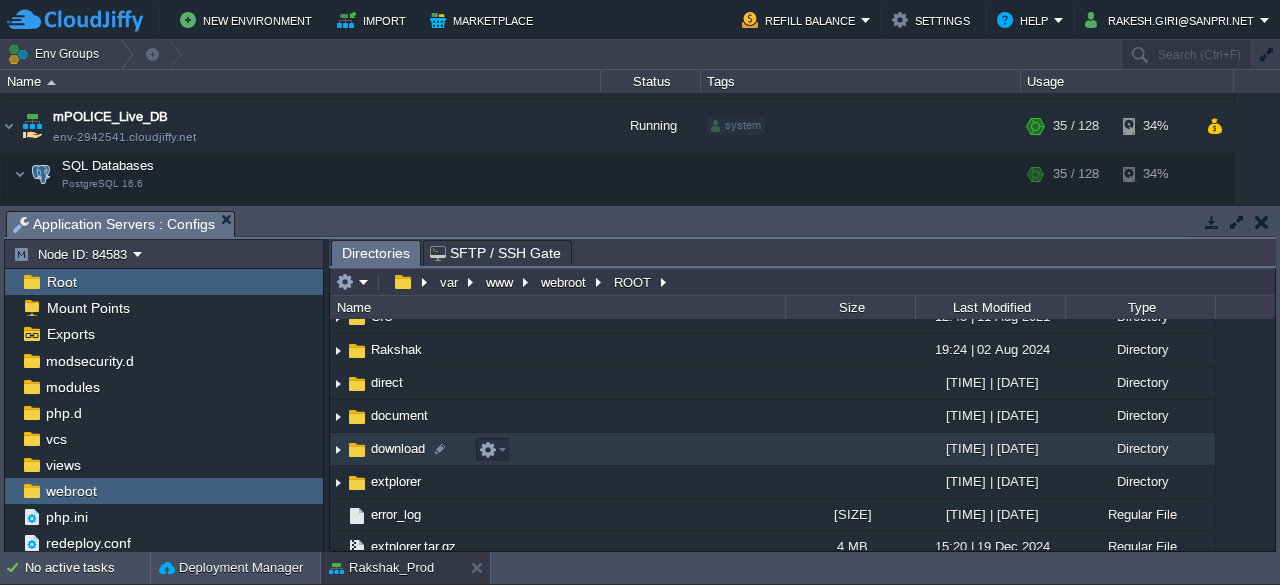 scroll, scrollTop: 0, scrollLeft: 0, axis: both 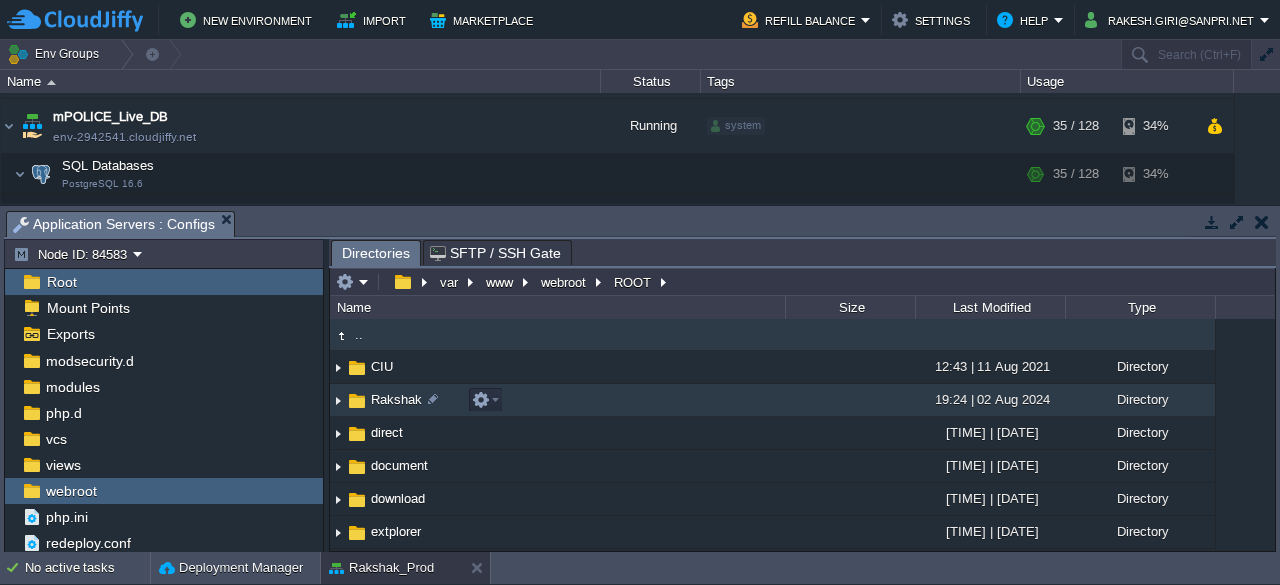 click on "Rakshak" at bounding box center (396, 399) 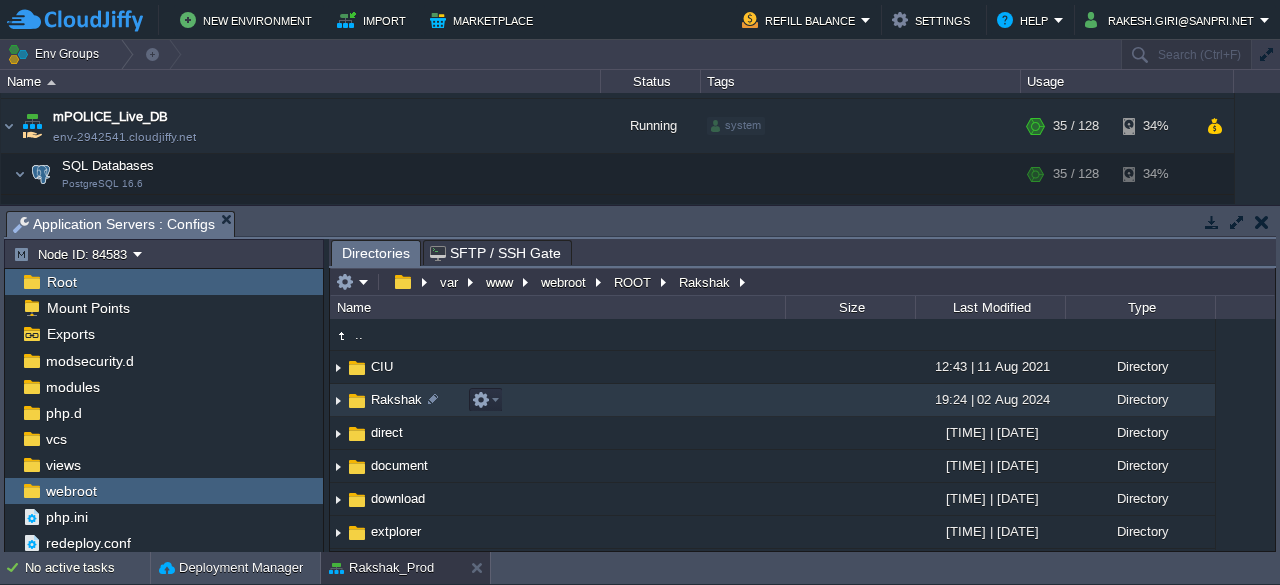 click on "Rakshak" at bounding box center (396, 399) 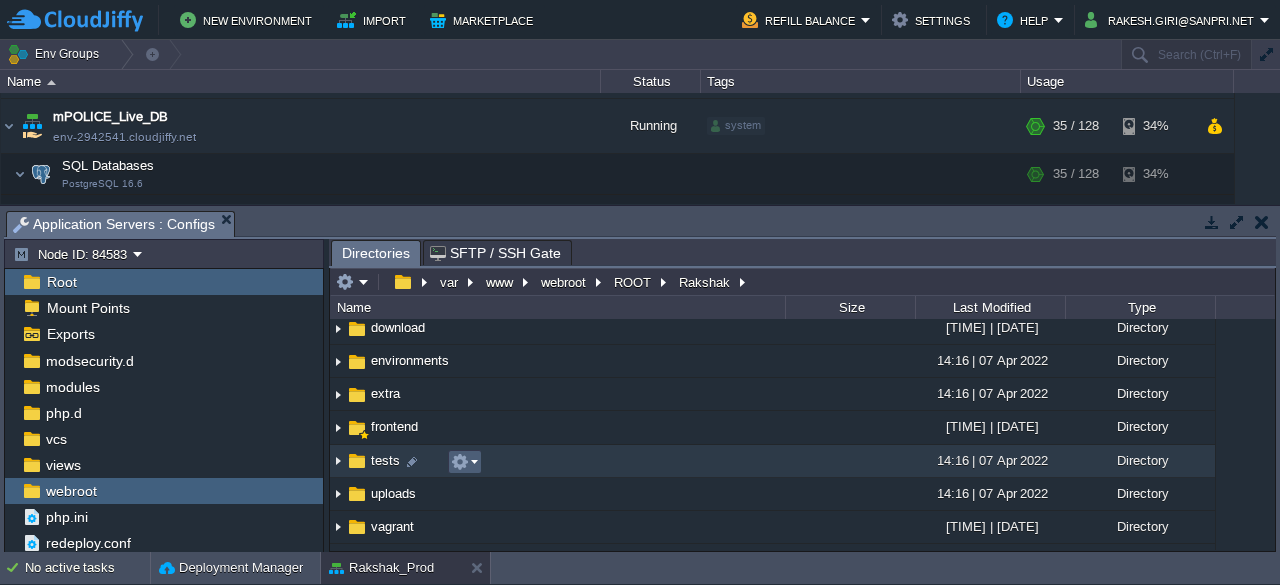 scroll, scrollTop: 145, scrollLeft: 0, axis: vertical 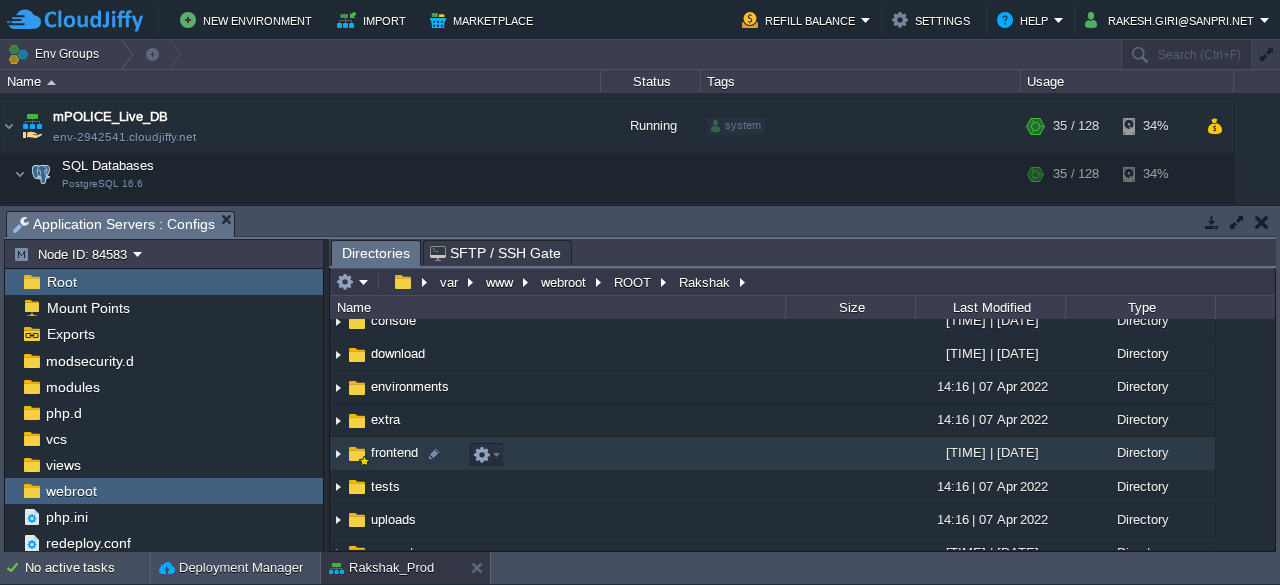 click on "frontend" at bounding box center (394, 452) 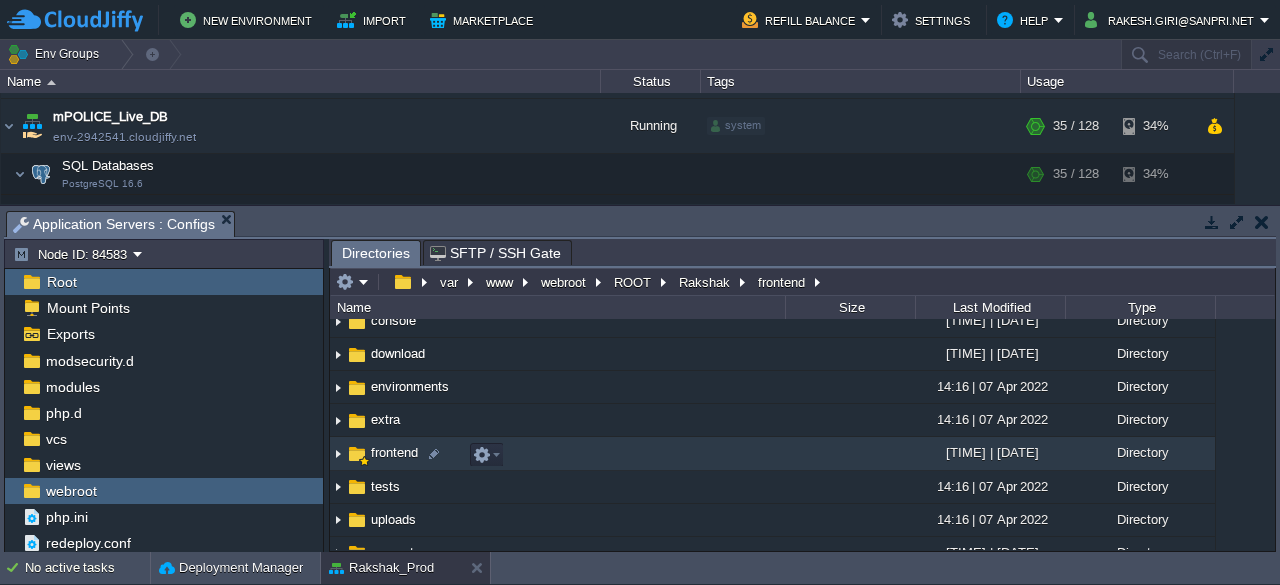 click on "frontend" at bounding box center (394, 452) 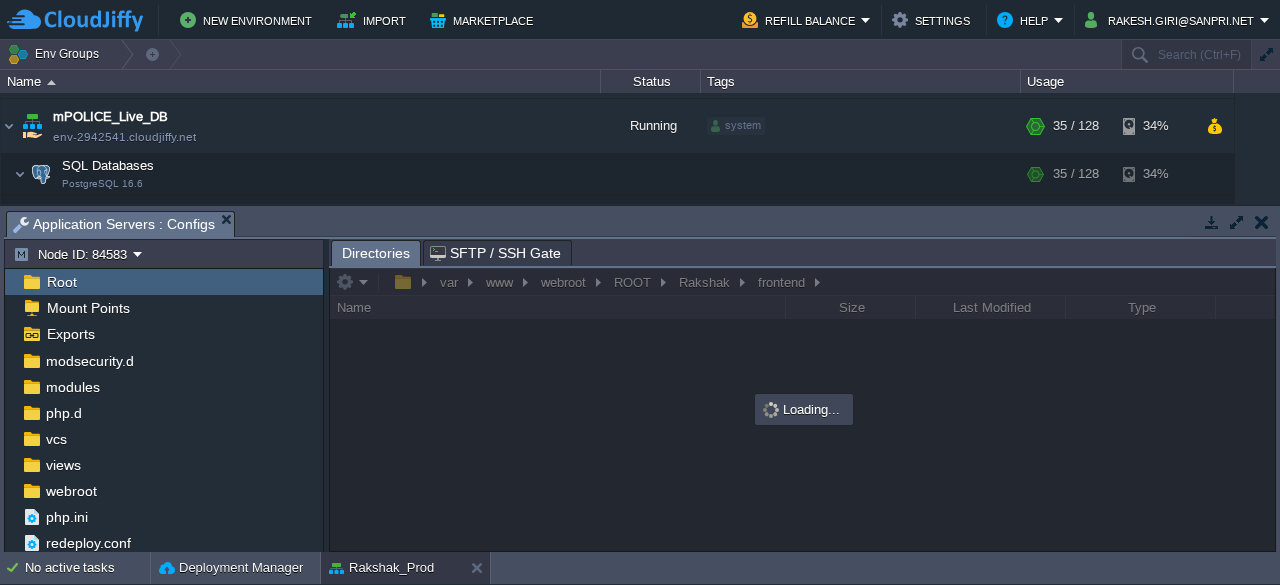 scroll, scrollTop: 67, scrollLeft: 0, axis: vertical 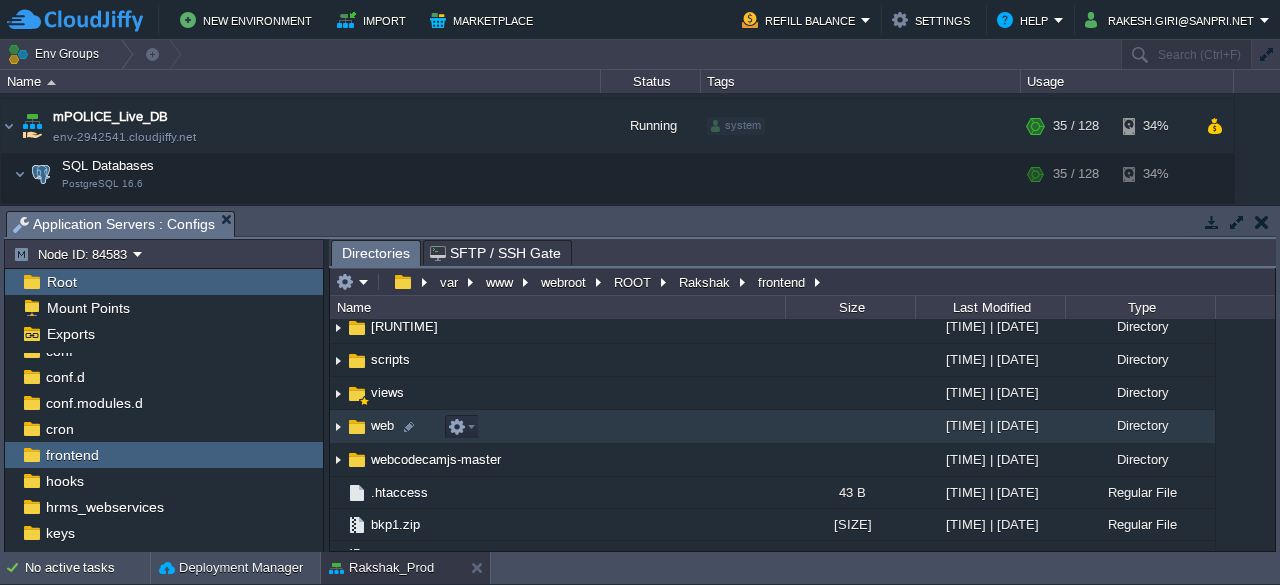 click on "web" at bounding box center (382, 425) 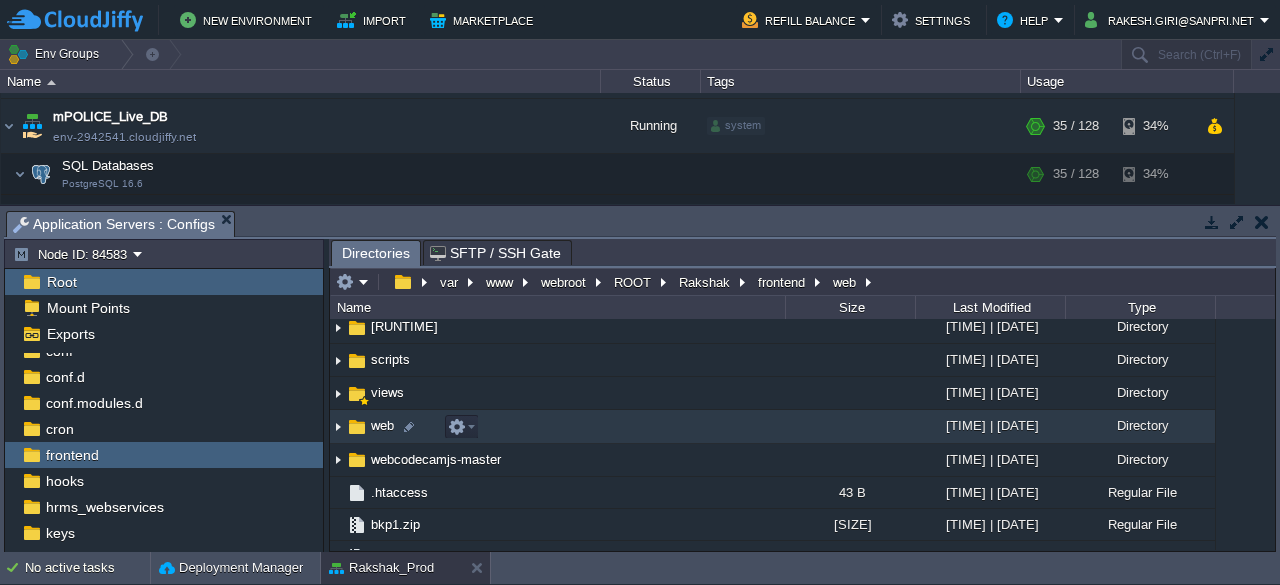 click on "web" at bounding box center [382, 425] 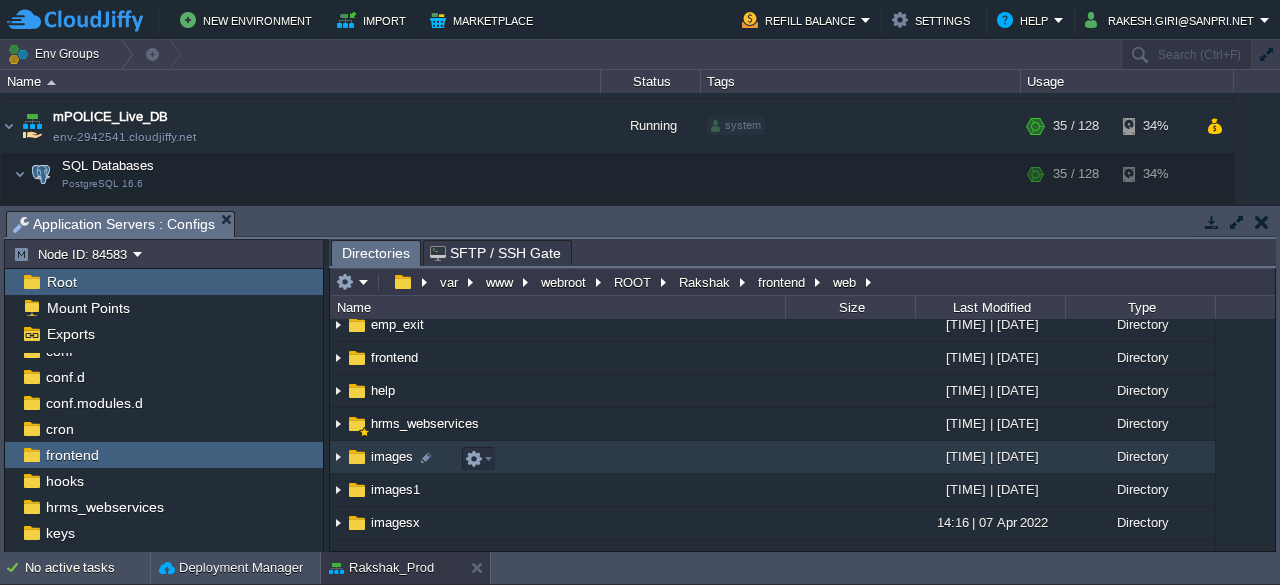 scroll, scrollTop: 308, scrollLeft: 0, axis: vertical 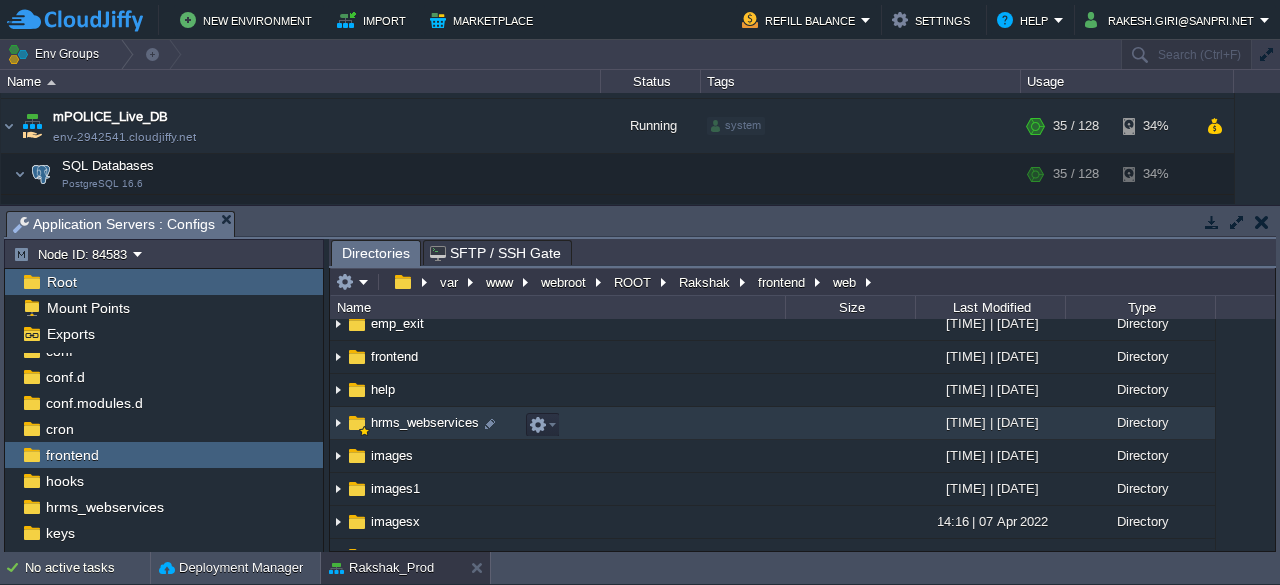 click on "hrms_webservices" at bounding box center (425, 422) 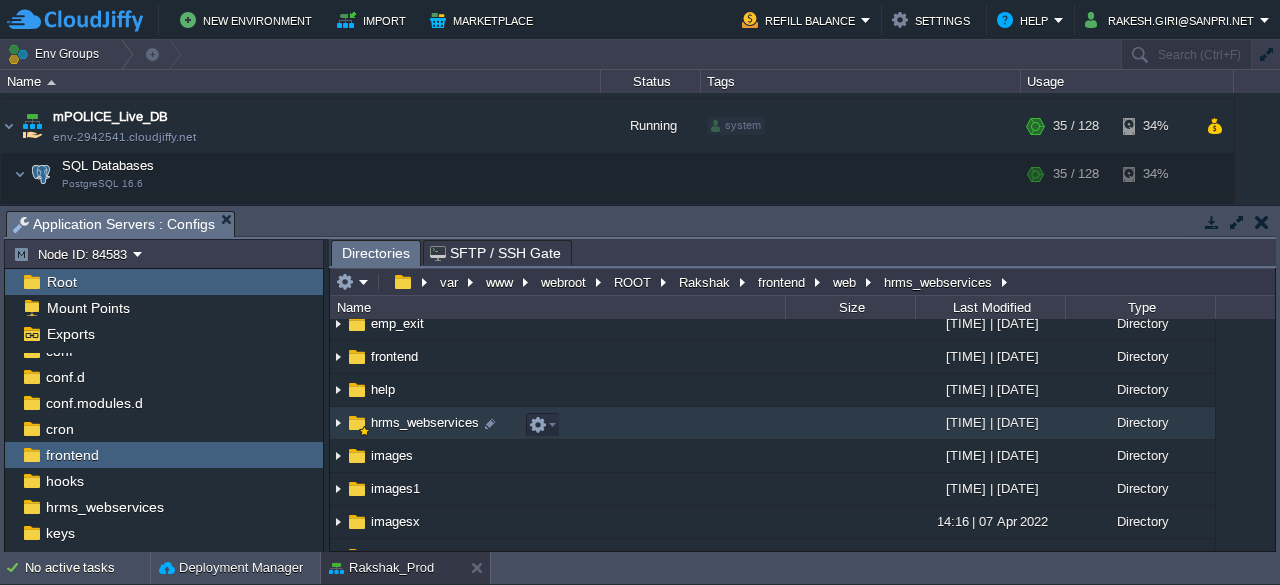 click on "hrms_webservices" at bounding box center [425, 422] 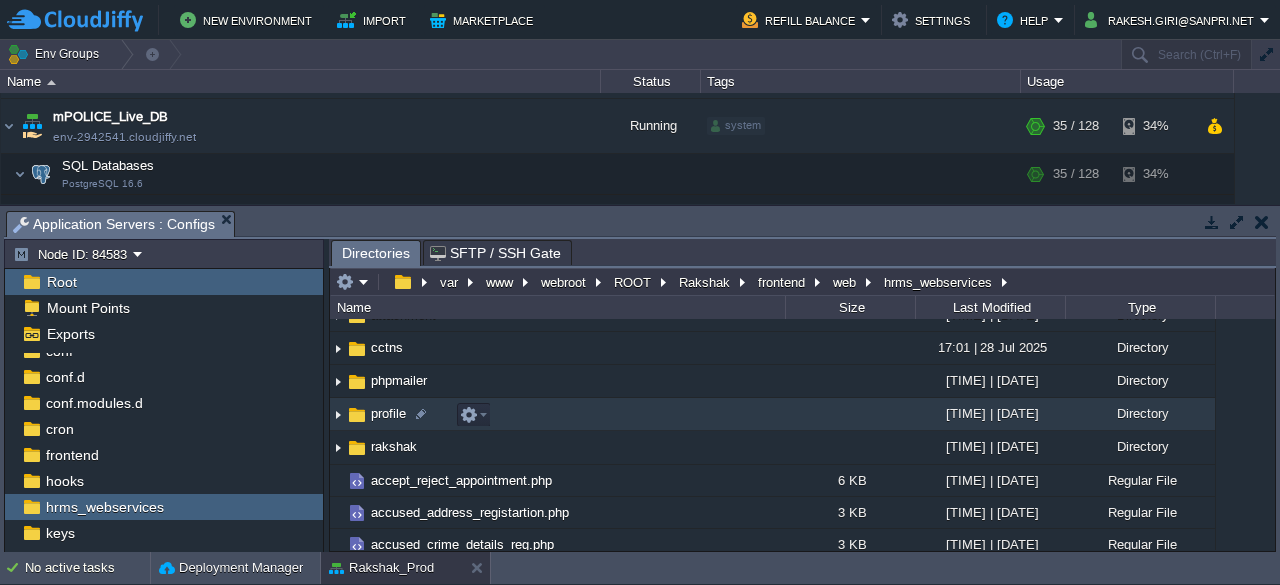 scroll, scrollTop: 152, scrollLeft: 0, axis: vertical 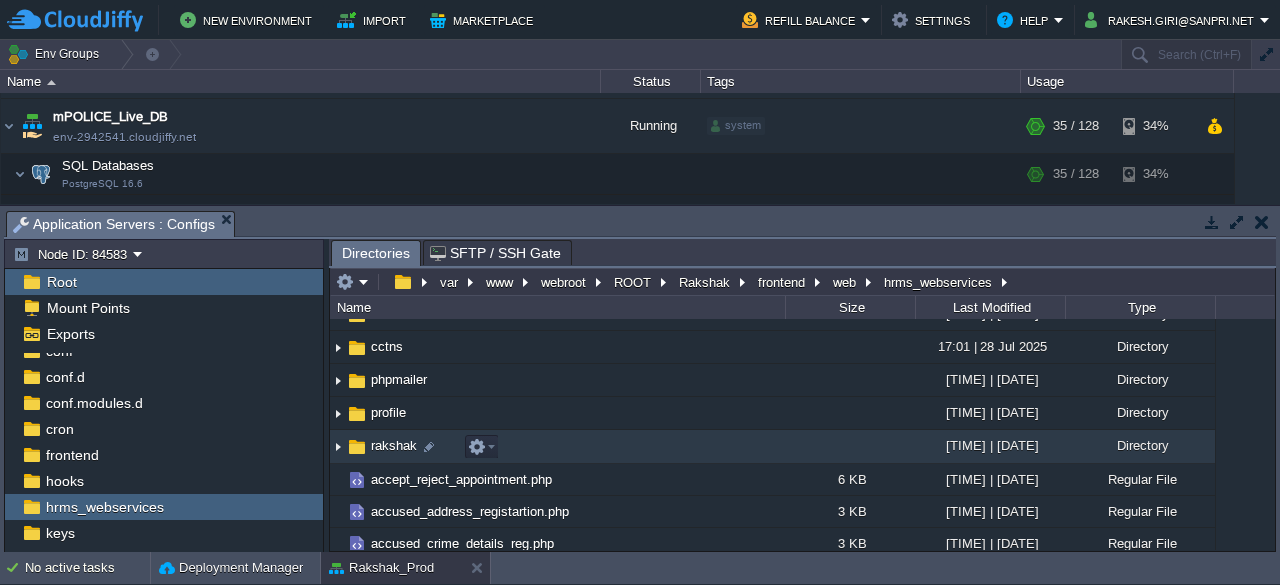 click on "rakshak" at bounding box center [394, 445] 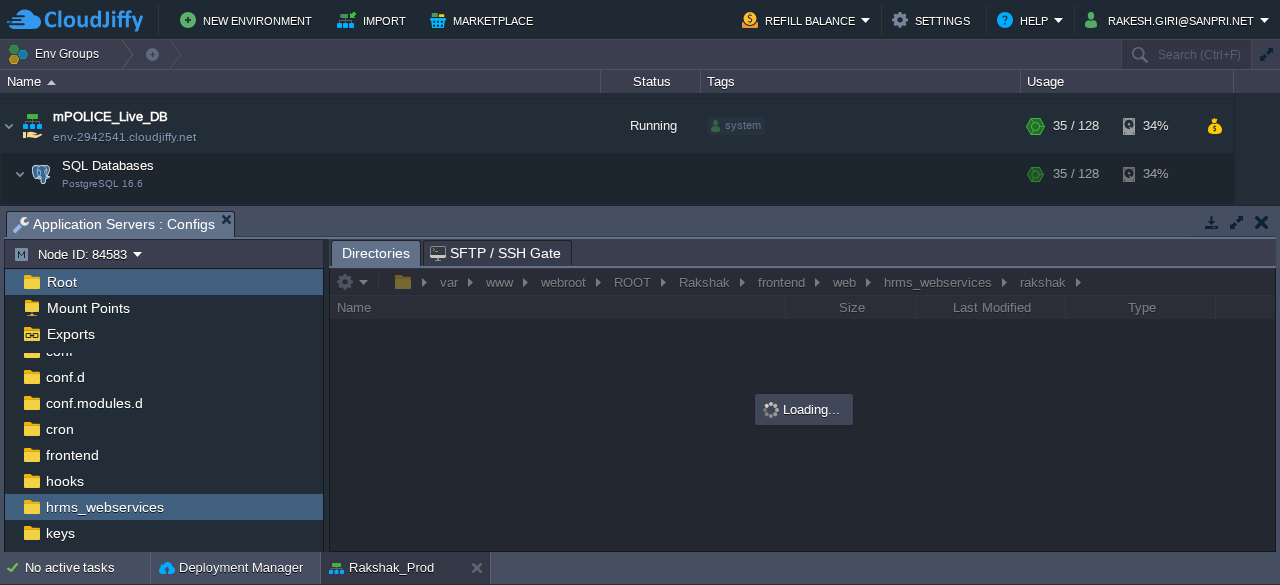 scroll, scrollTop: 0, scrollLeft: 0, axis: both 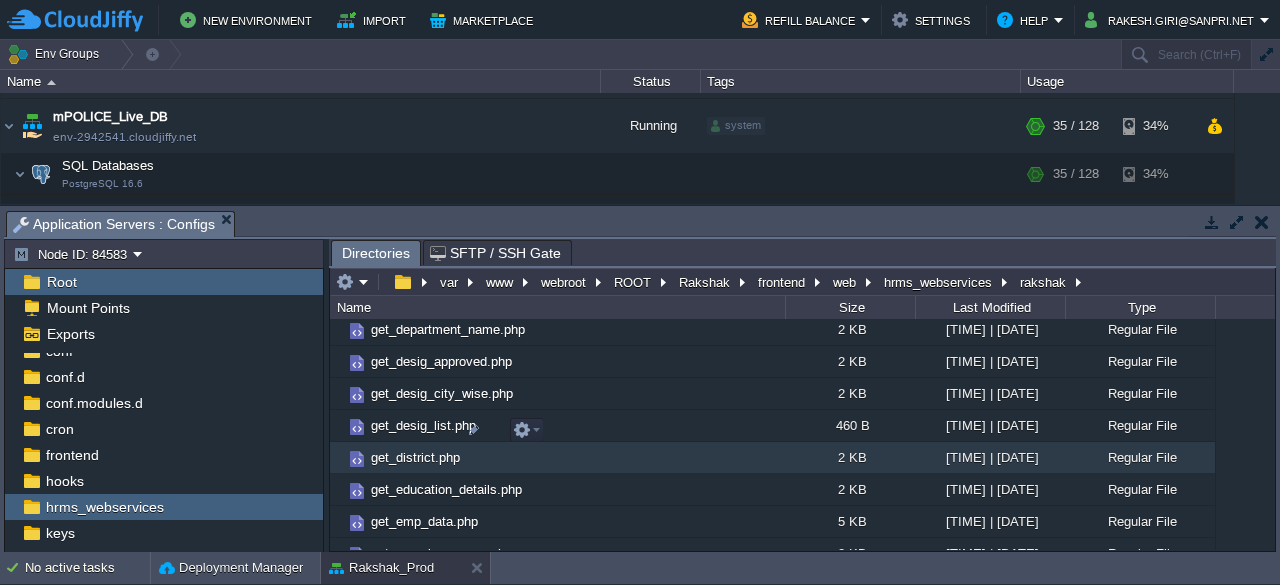 click on "get_district.php" at bounding box center [415, 457] 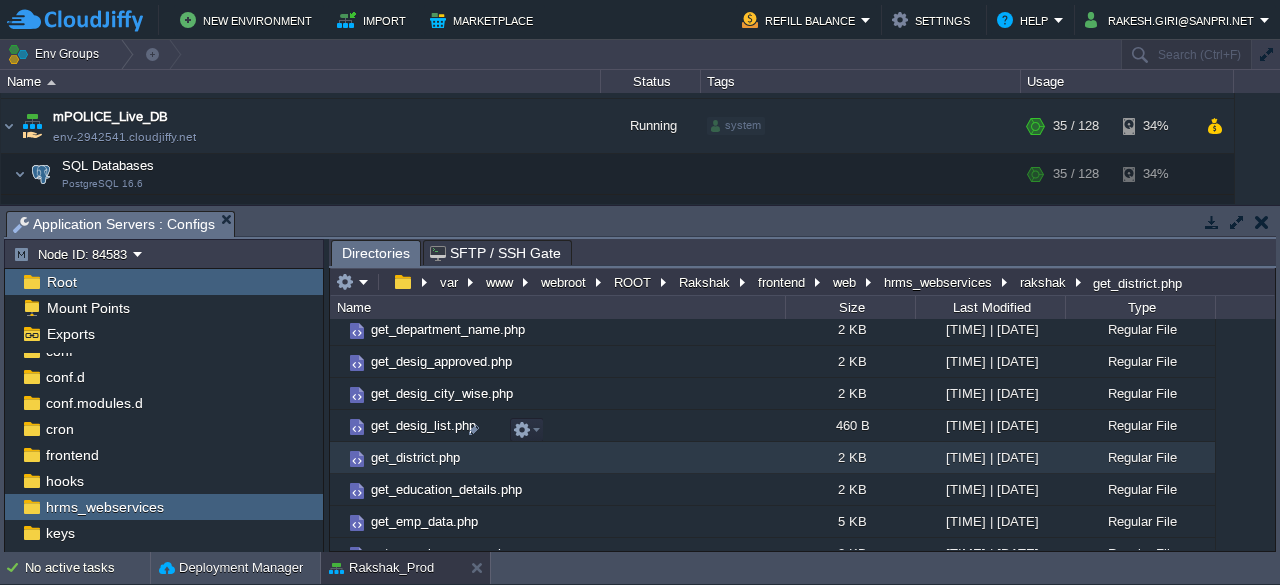 click on "get_district.php" at bounding box center [415, 457] 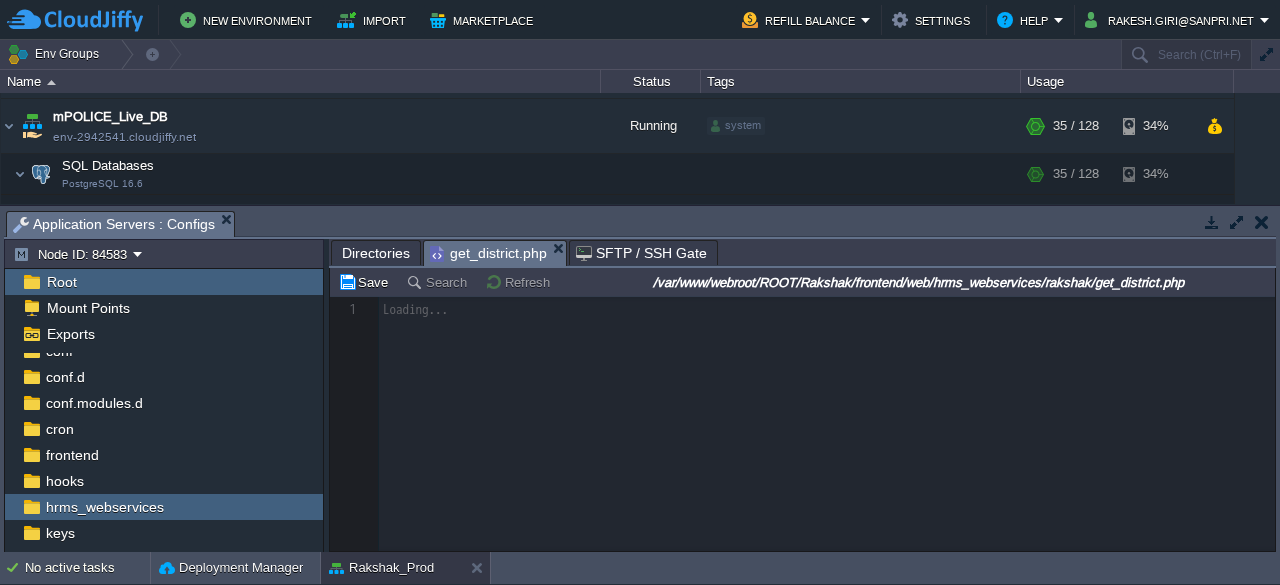 scroll, scrollTop: 6, scrollLeft: 0, axis: vertical 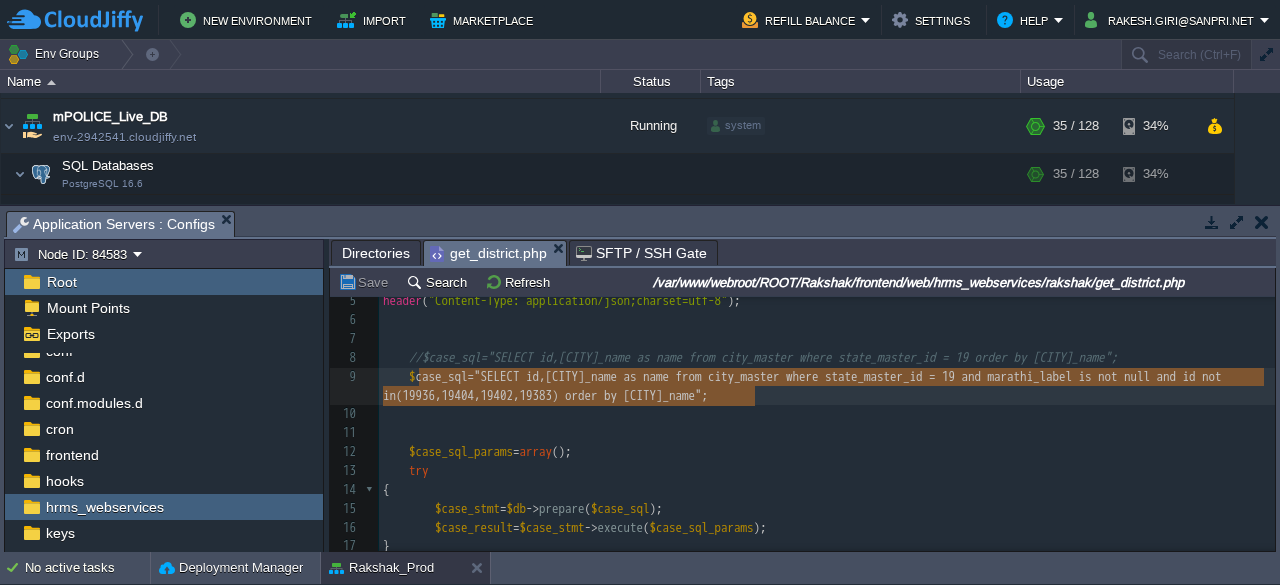 type on "$case_sql="SELECT id,city_name as name from city_master where state_master_id = 19 and marathi_label is not null and id not in(19936,19404,19402,19383) order by city_name";" 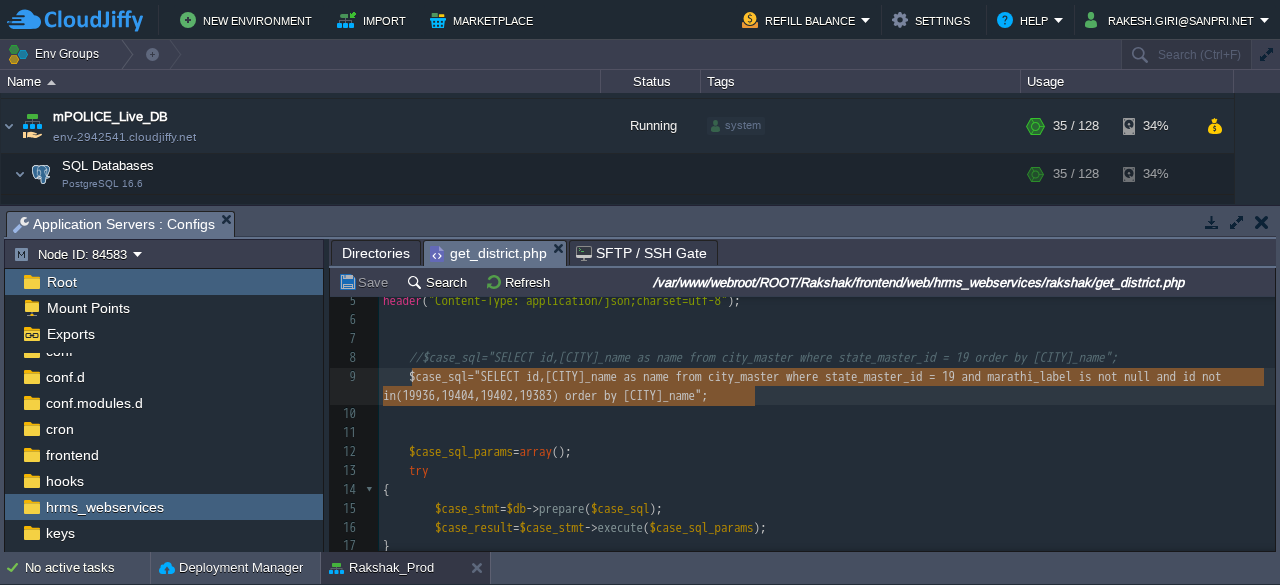 drag, startPoint x: 757, startPoint y: 393, endPoint x: 410, endPoint y: 374, distance: 347.51978 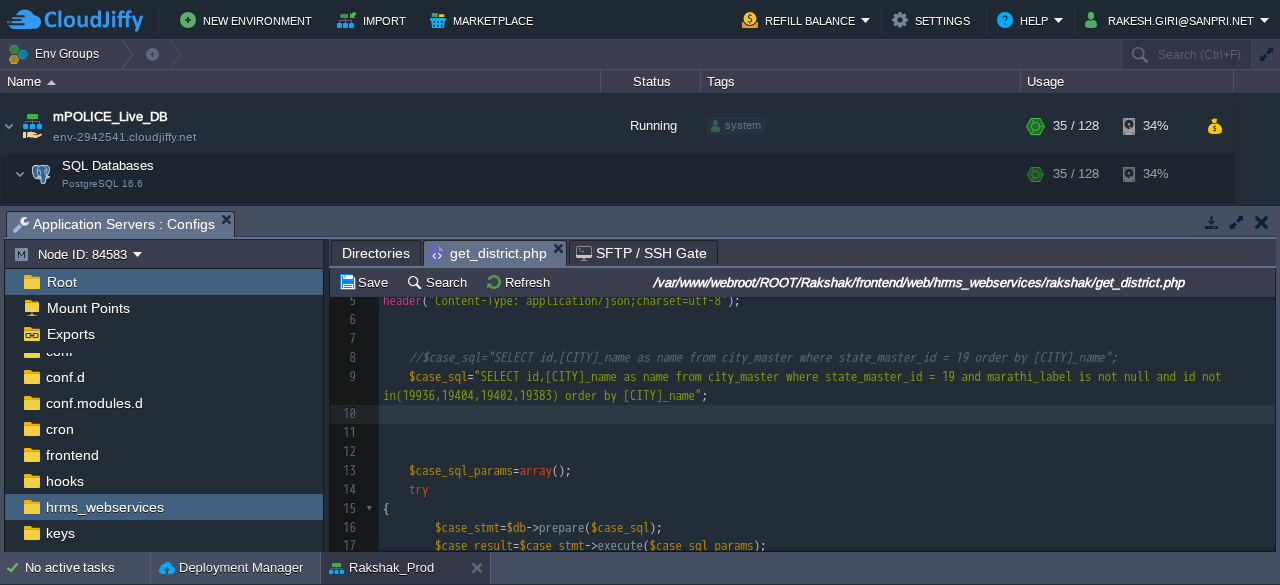paste on "/" 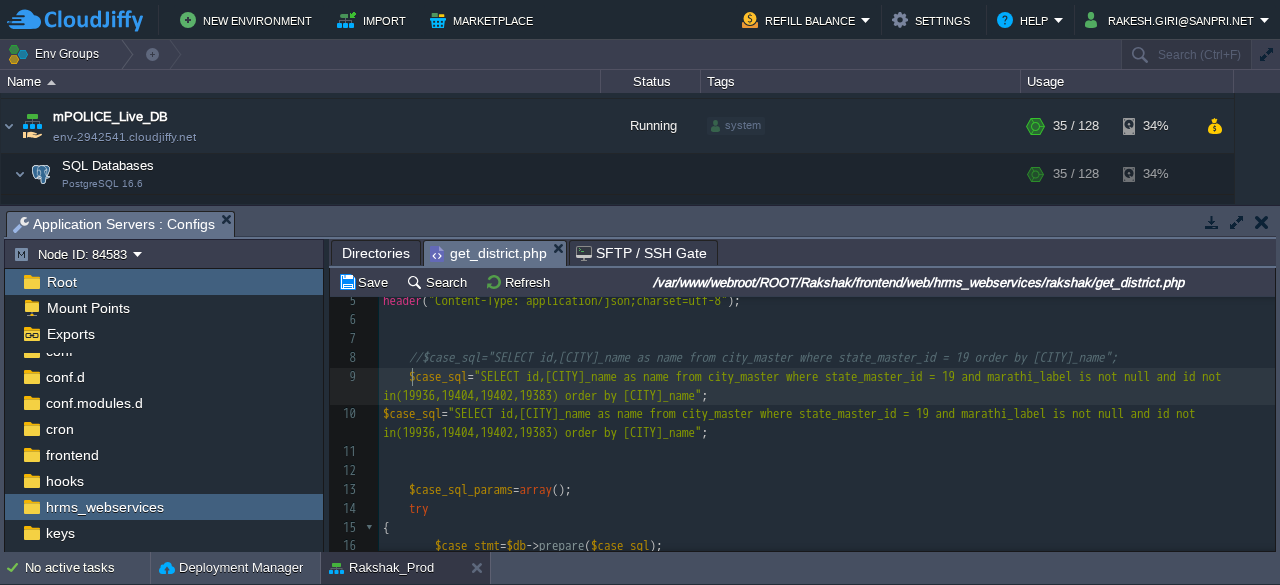 click at bounding box center [396, 377] 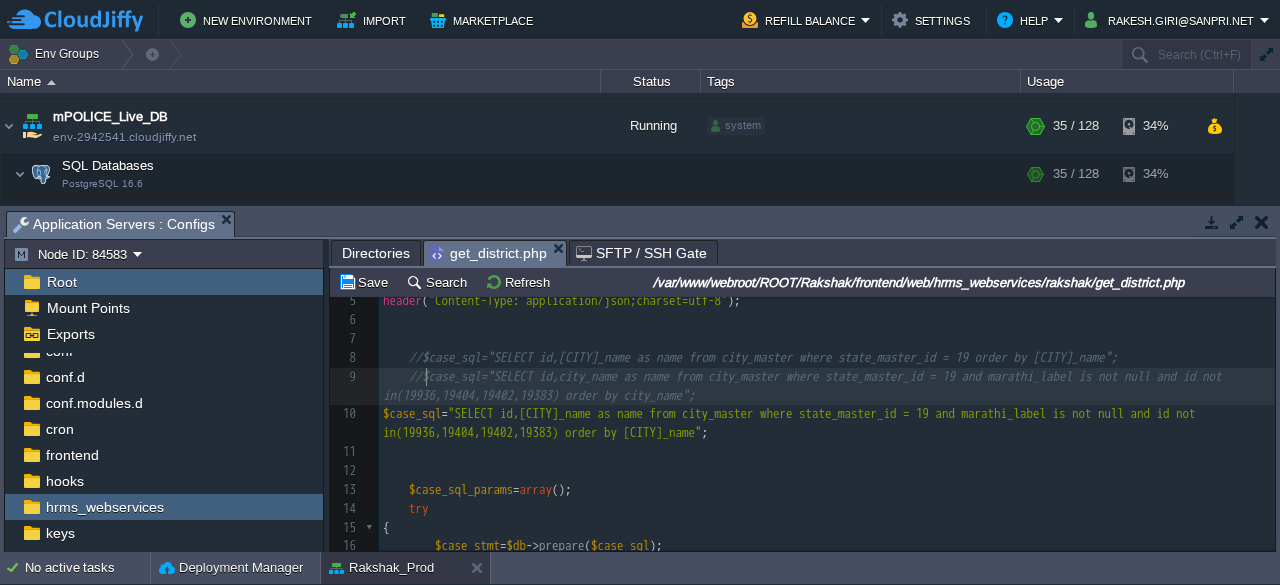 scroll, scrollTop: 6, scrollLeft: 12, axis: both 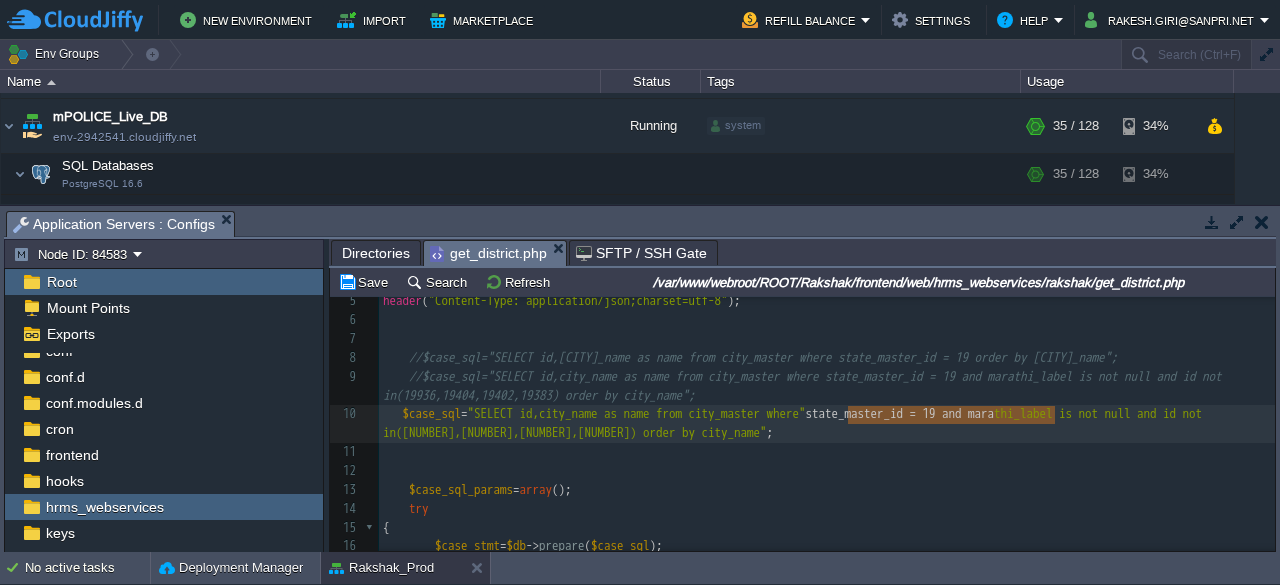 type on "state_master_id = 19 and" 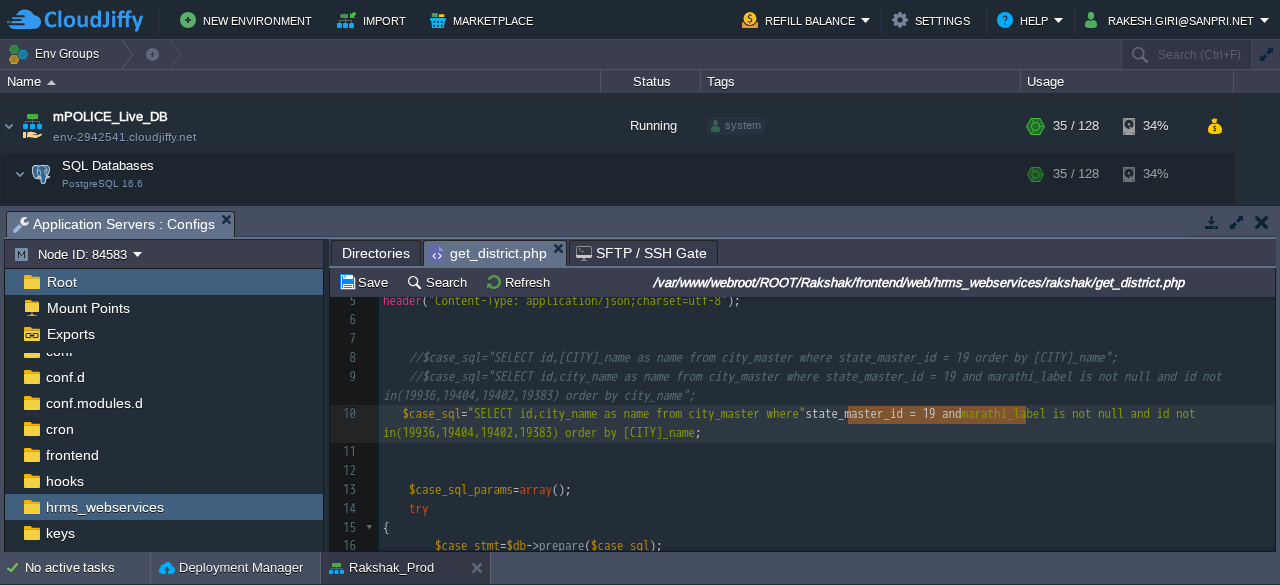 drag, startPoint x: 845, startPoint y: 412, endPoint x: 1024, endPoint y: 413, distance: 179.00279 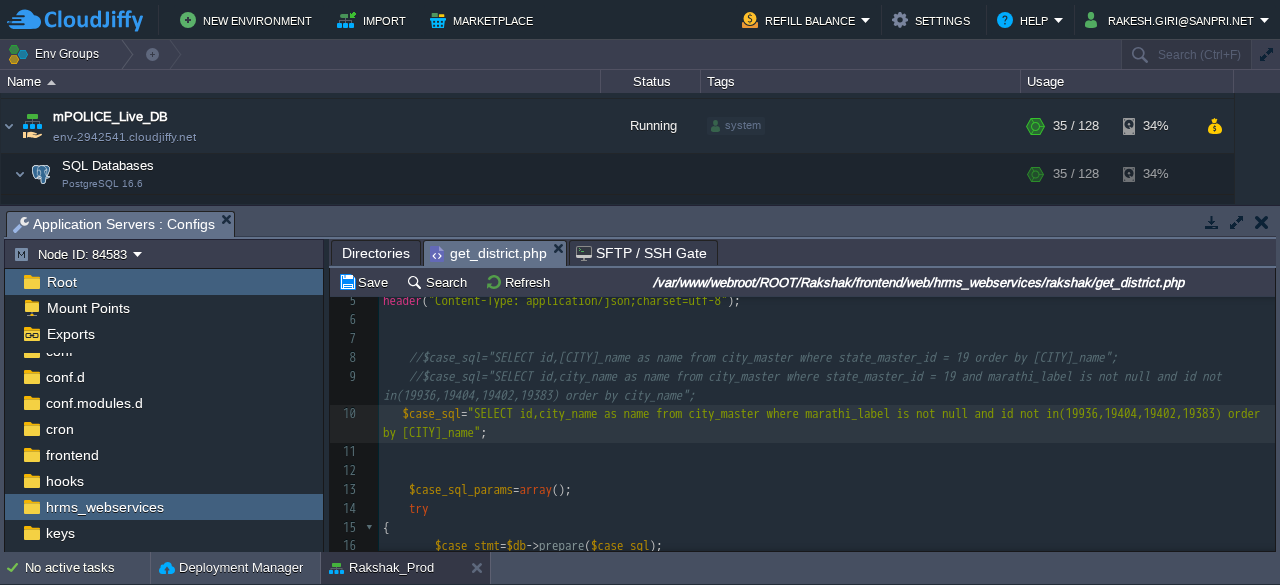 click on "$case_sql = "SELECT id,city_name as name from city_master where marathi_label is not null and id not in([NUMBER],[NUMBER],[NUMBER],[NUMBER]) order by city_name" ;" at bounding box center (827, 424) 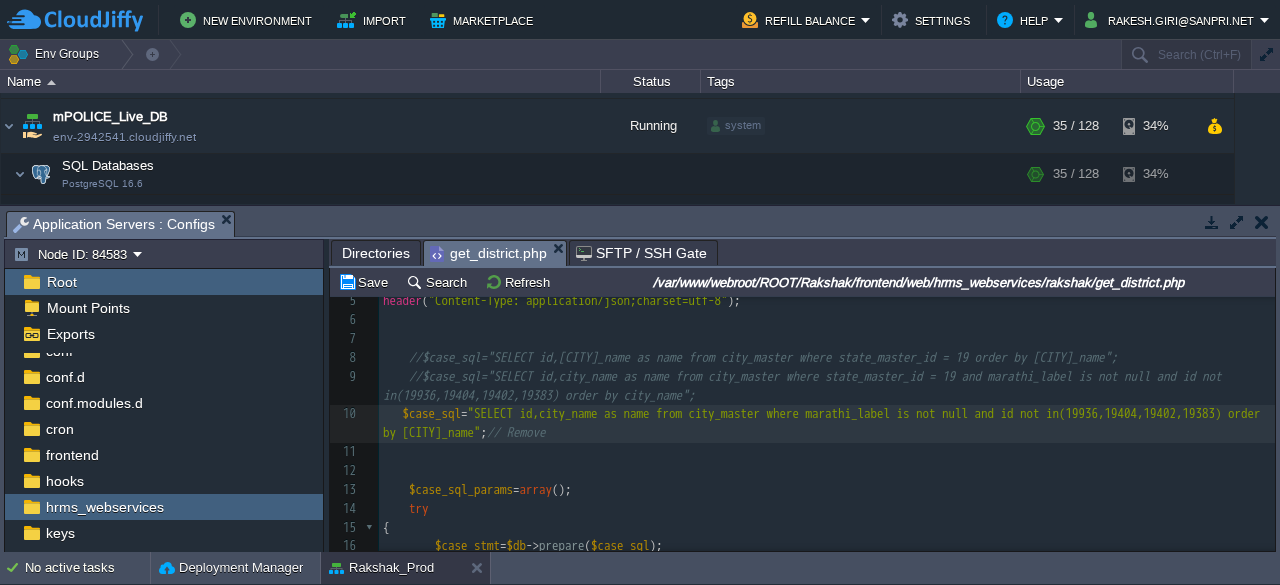 scroll, scrollTop: 6, scrollLeft: 79, axis: both 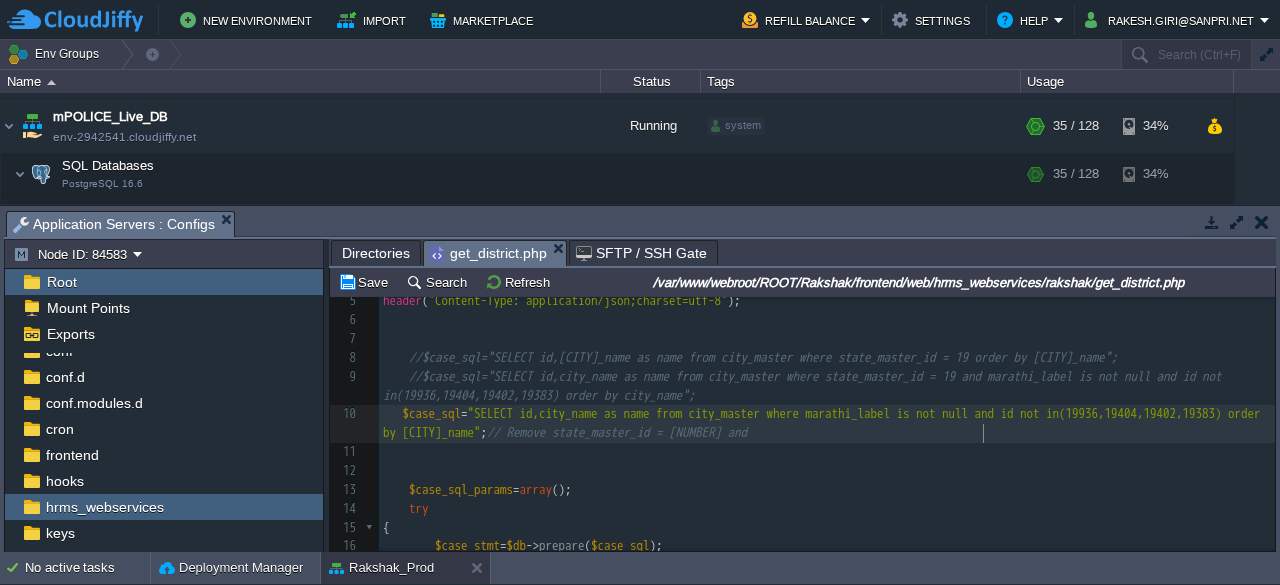 type on "// Remove" 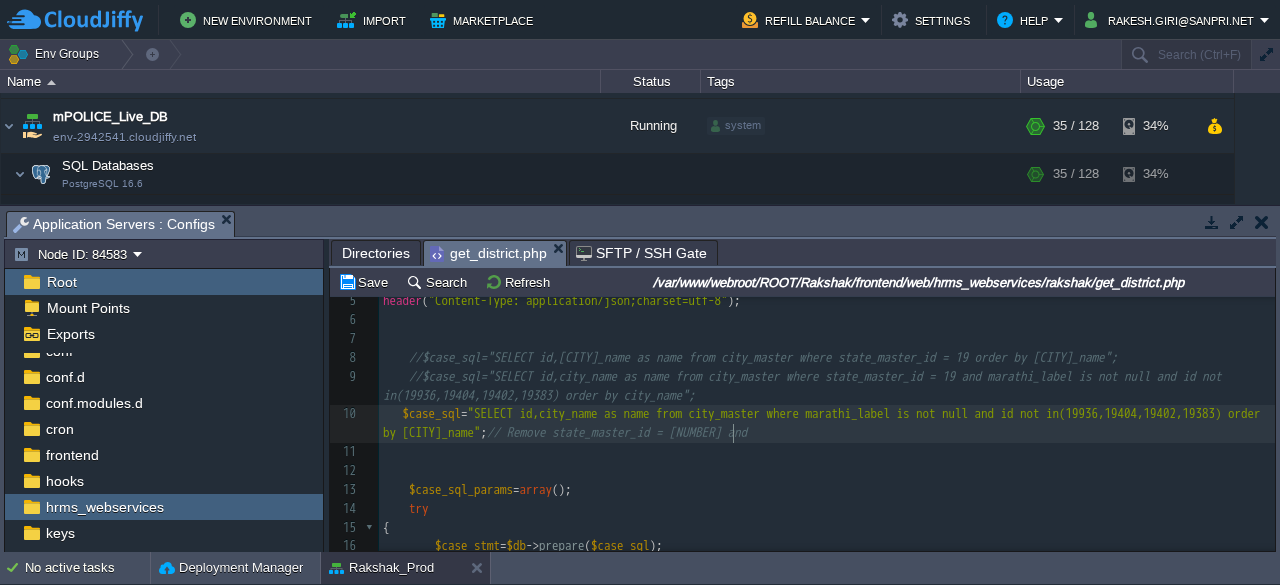 click on "[CODE]" at bounding box center [827, 490] 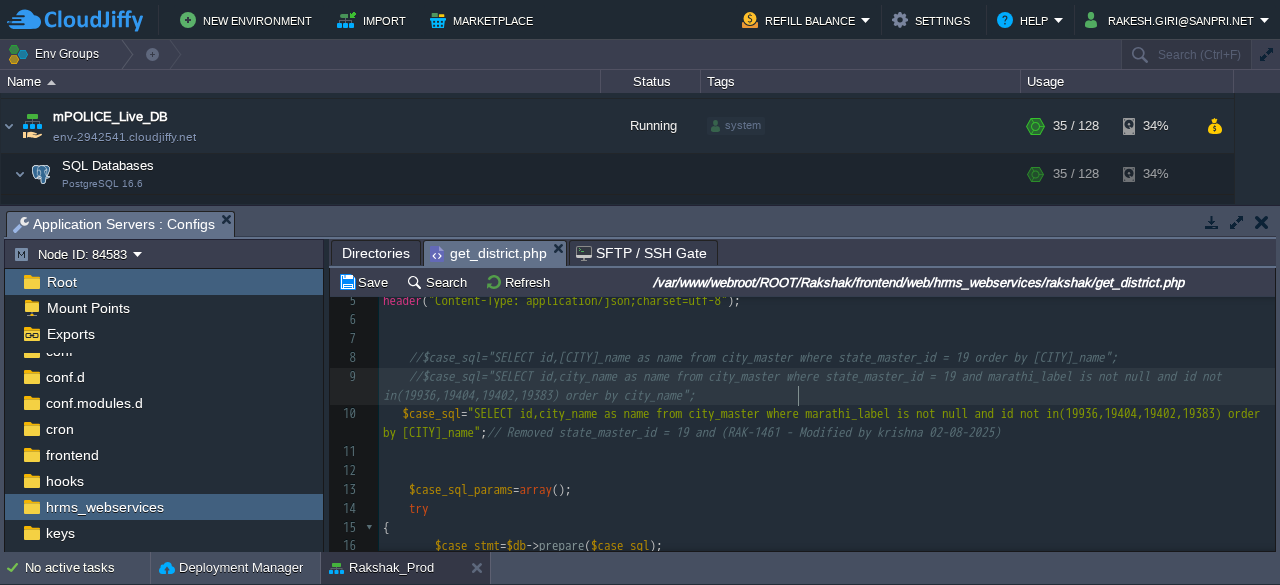 click on "xxxxxxxxxx   1 <?php 2 require ( "config.inc.php" ); 3 //error_reporting(E_ALL); 4 //ini_set('display_errors', 1); 5 header ( "Content-Type: application/json;charset=utf-8" ); 6 ​ 7 ​ 8      //$case_sql="SELECT id,city_name as name from city_master where state_master_id = 19 order by city_name"; 9      //$case_sql="SELECT id,city_name as name from city_master where state_master_id = 19 and marathi_label is not null and id not in(19936,19404,19402,19383) order by city_name";    10     $case_sql = "SELECT id,city_name as name from city_master where marathi_label is not null and id not in(19936,19404,19402,19383) order by city_name" ;  // Removed state_master_id = 19 and (RAK-1461 - Modified by krishna 02-08-2025) 11          12 ​ 13      $case_sql_params = array (); 14      try 15     { 16          $case_stmt = $db -> prepare ( $case_sql ); 17          $case_result = $case_stmt -> execute ( $case_sql_params ); 18     } 19      catch  ( PDOException   $ex )  20     { 21          [ ]" at bounding box center [827, 490] 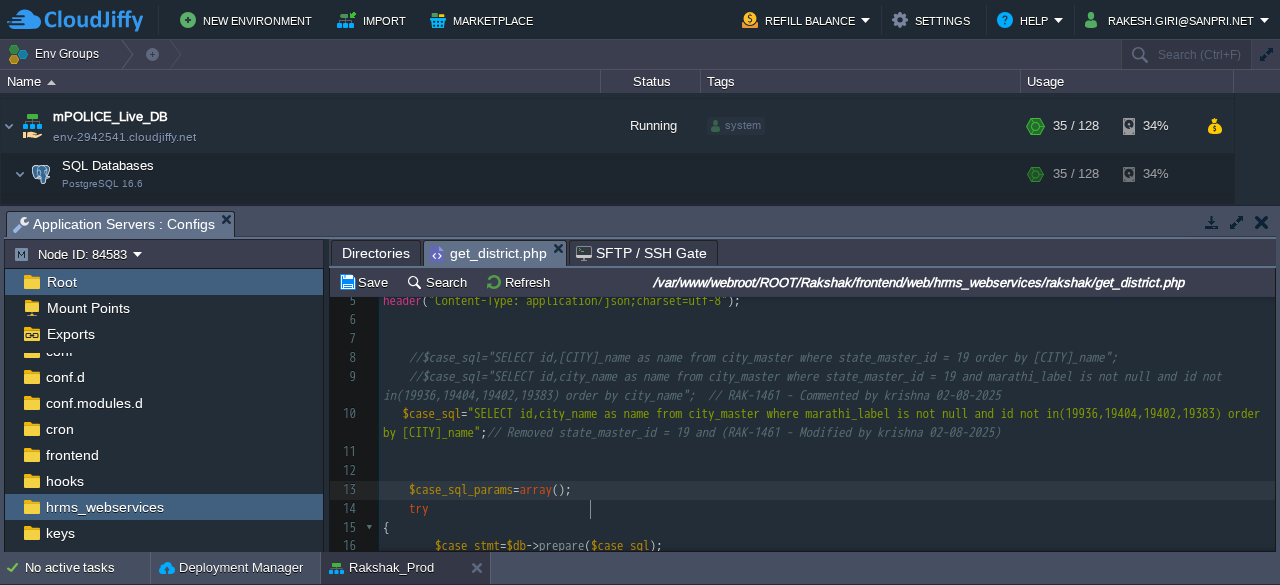 click on "$case_sql_params = array ();" at bounding box center (827, 490) 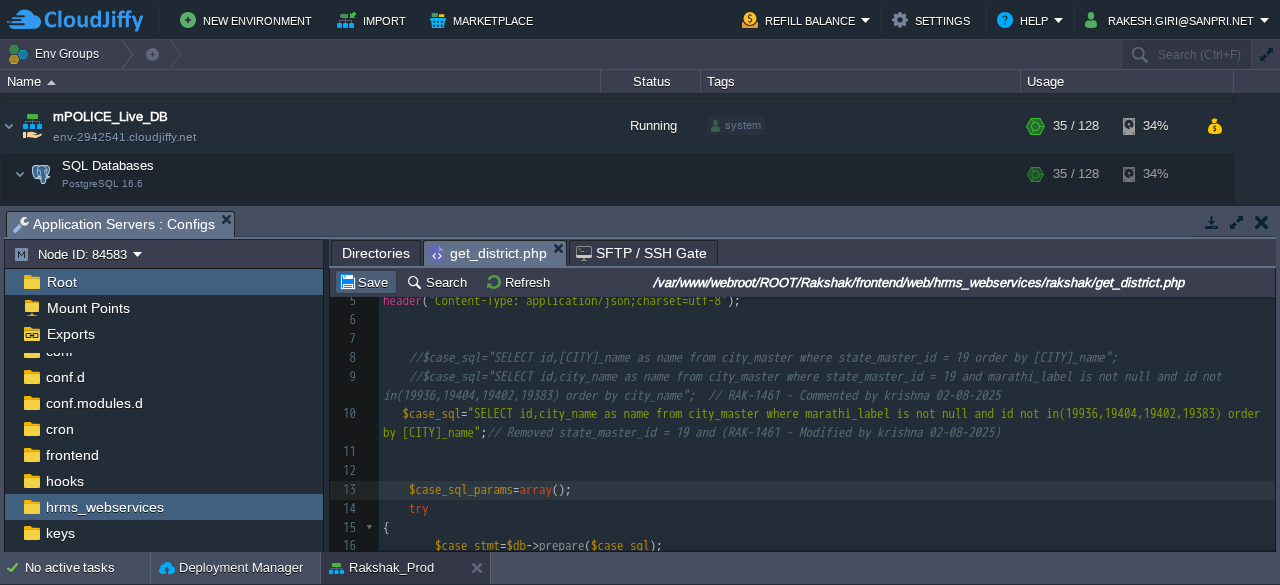 click on "Save" at bounding box center [366, 282] 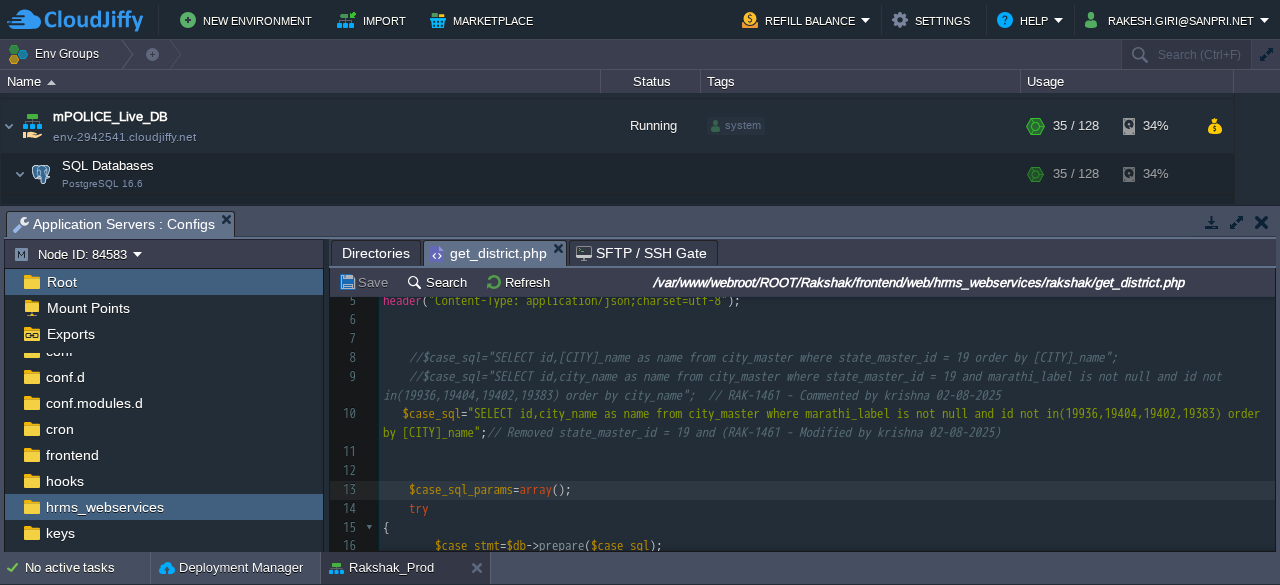 scroll, scrollTop: 6, scrollLeft: 0, axis: vertical 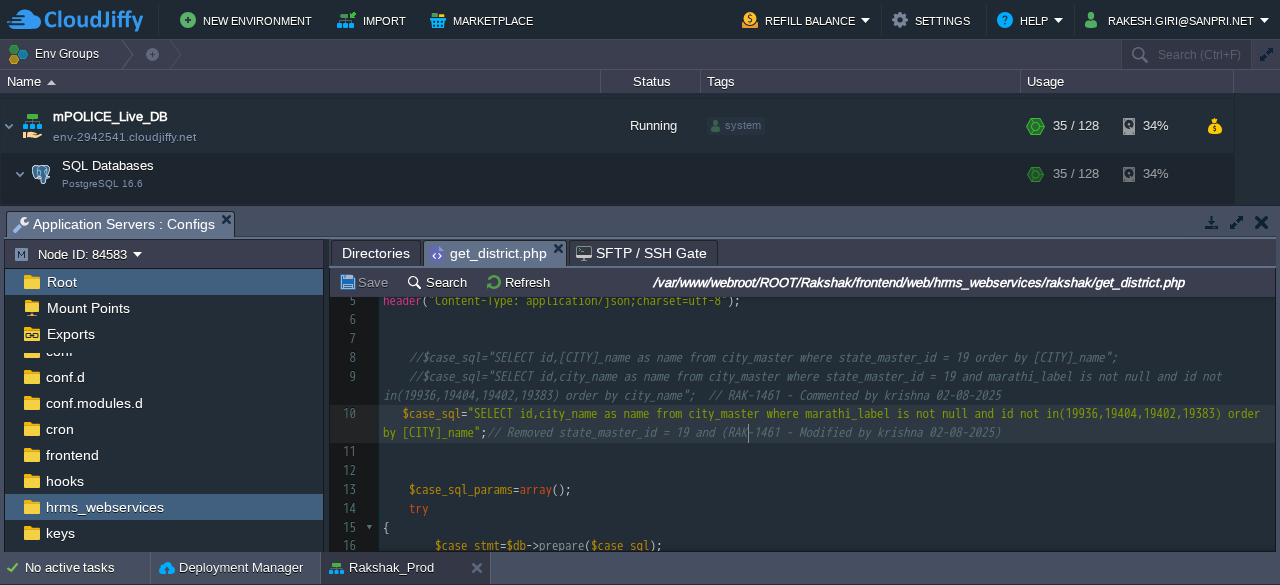 click on "xxxxxxxxxx   1 <?php 2 require ( "config.inc.php" ); 3 //error_reporting(E_ALL); 4 //ini_set('display_errors', 1); 5 header ( "Content-Type: application/json;charset=utf-8" ); 6 ​ 7 ​ 8      //$case_sql="SELECT id,city_name as name from city_master where state_master_id = 19 order by city_name"; 9      //$case_sql="SELECT id,city_name as name from city_master where state_master_id = 19 and marathi_label is not null and id not in(19936,19404,19402,19383) order by city_name";   // RAK-1461 - Commented by krishna 02-08-2025  10     $case_sql = "SELECT id,city_name as name from city_master where marathi_label is not null and id not in(19936,19404,19402,19383) order by city_name" ;  // Removed state_master_id = 19 and (RAK-1461 - Modified by krishna 02-08-2025) 11          12 ​ 13      $case_sql_params = array (); 14      try 15     { 16          $case_stmt = $db -> prepare ( $case_sql ); 17          $case_result = $case_stmt -> execute ( $case_sql_params ); 18     } 19      catch  ( PDOException   $ex )" at bounding box center [827, 490] 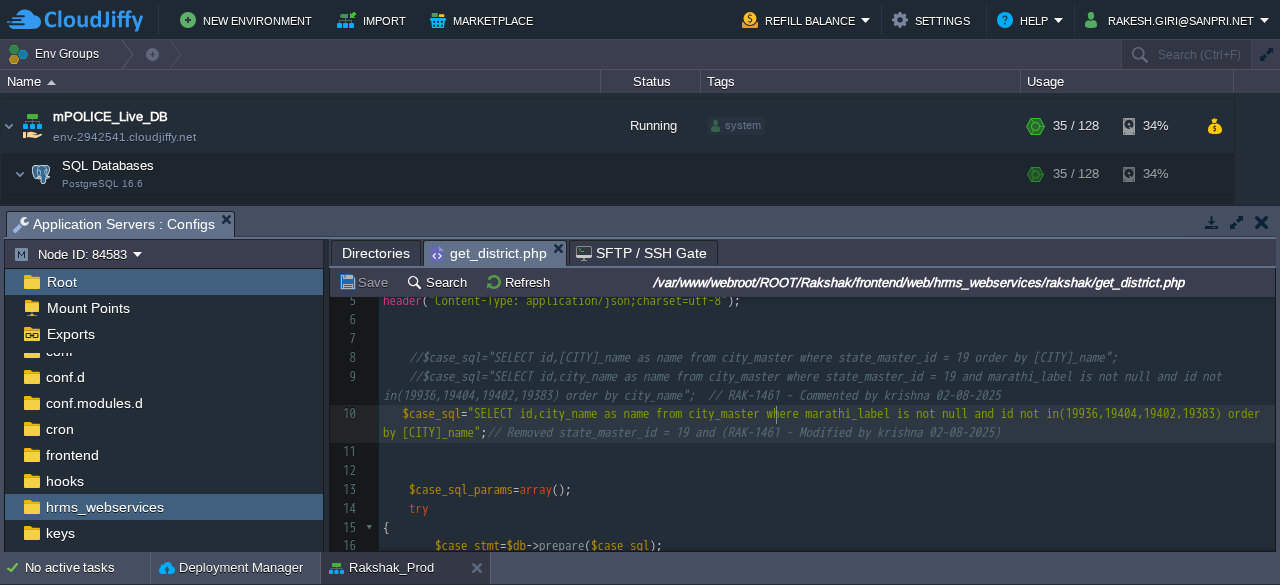 click on ""SELECT id,city_name as name from city_master where marathi_label is not null and id not in(19936,19404,19402,19383) order by [CITY]_name"" at bounding box center [825, 423] 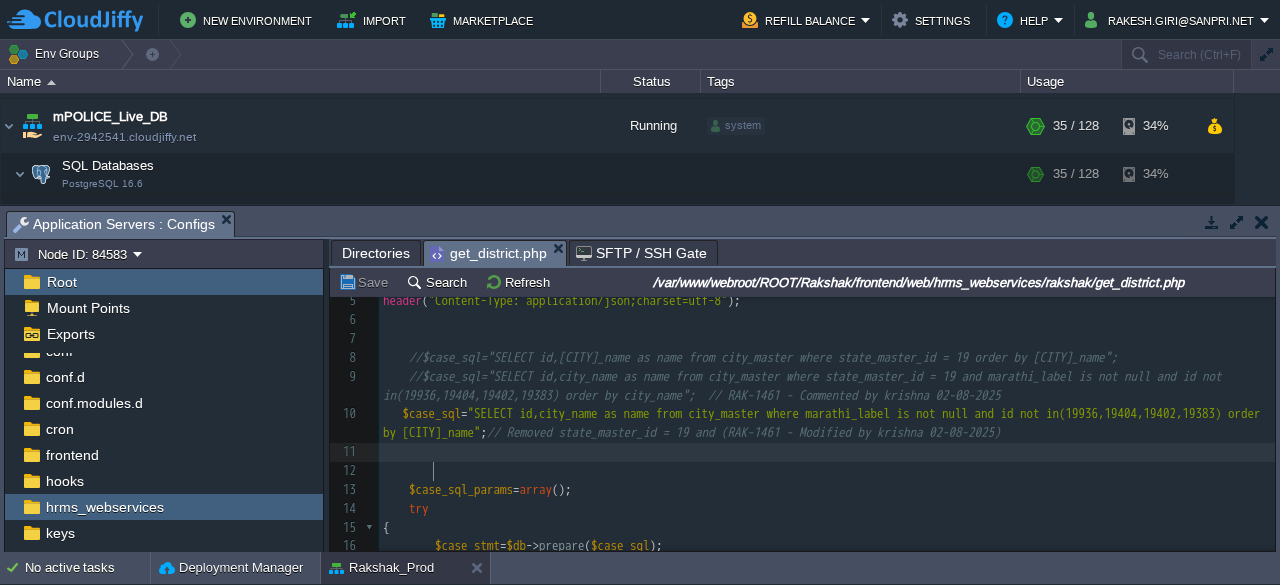 click at bounding box center (827, 452) 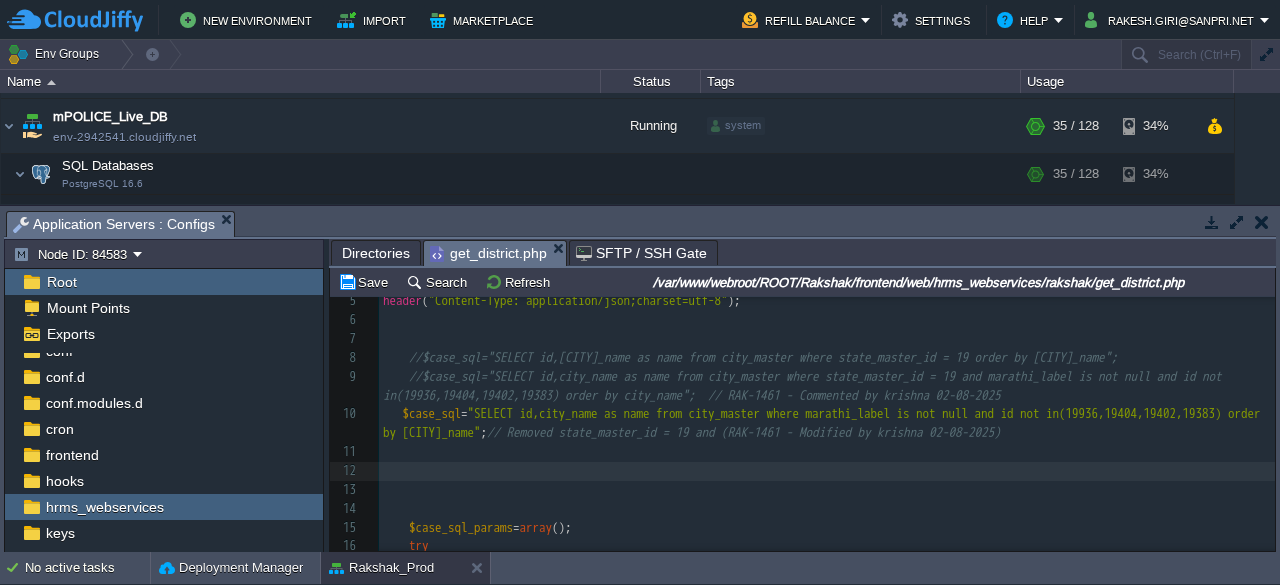 paste 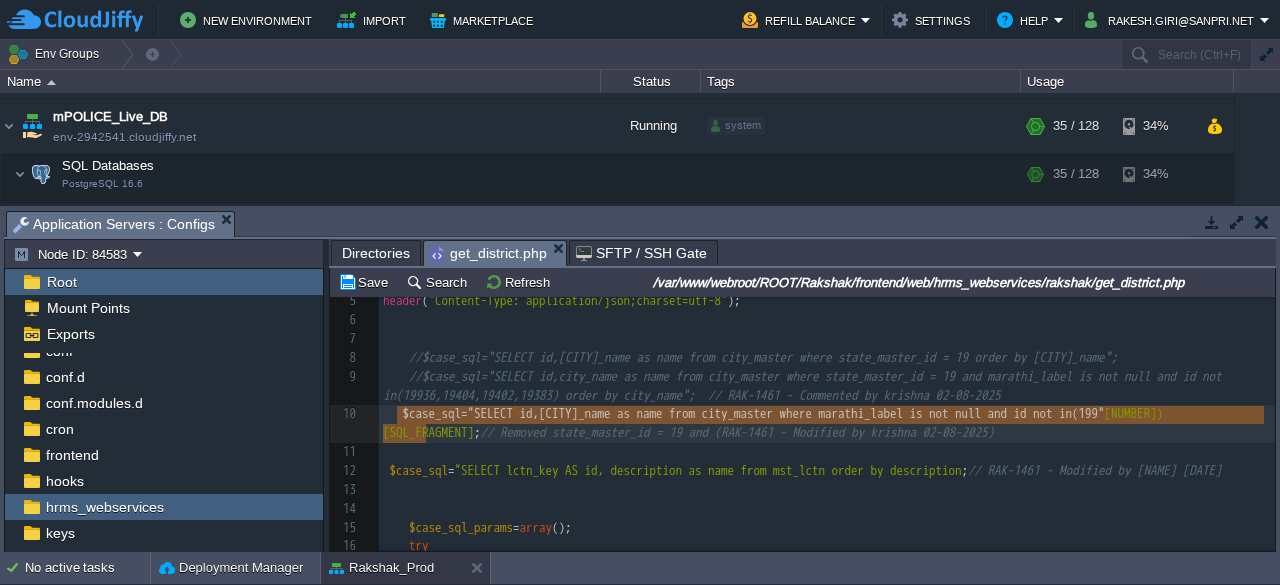type on "[SQL] // [COMMENT]" 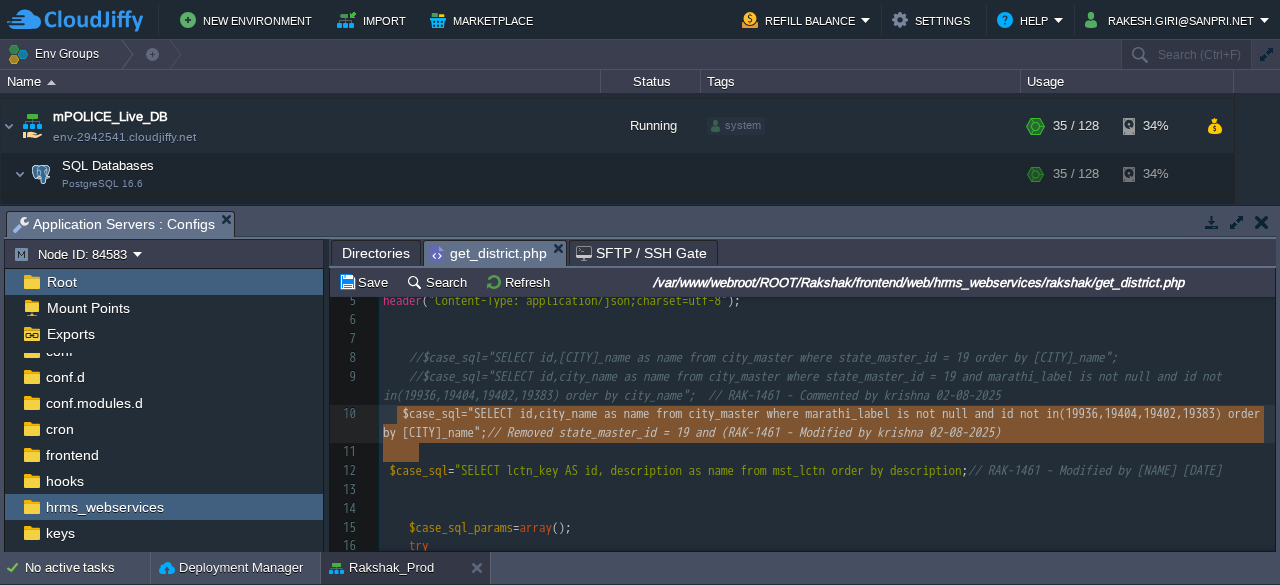 drag, startPoint x: 396, startPoint y: 413, endPoint x: 443, endPoint y: 447, distance: 58.00862 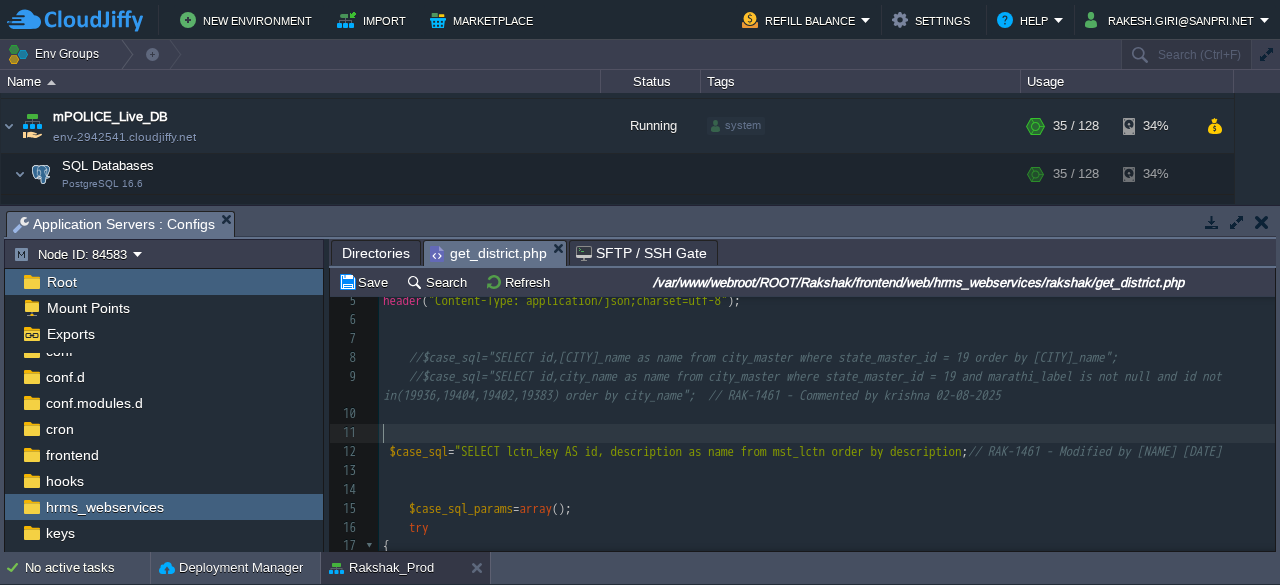 click on "​" at bounding box center [827, 433] 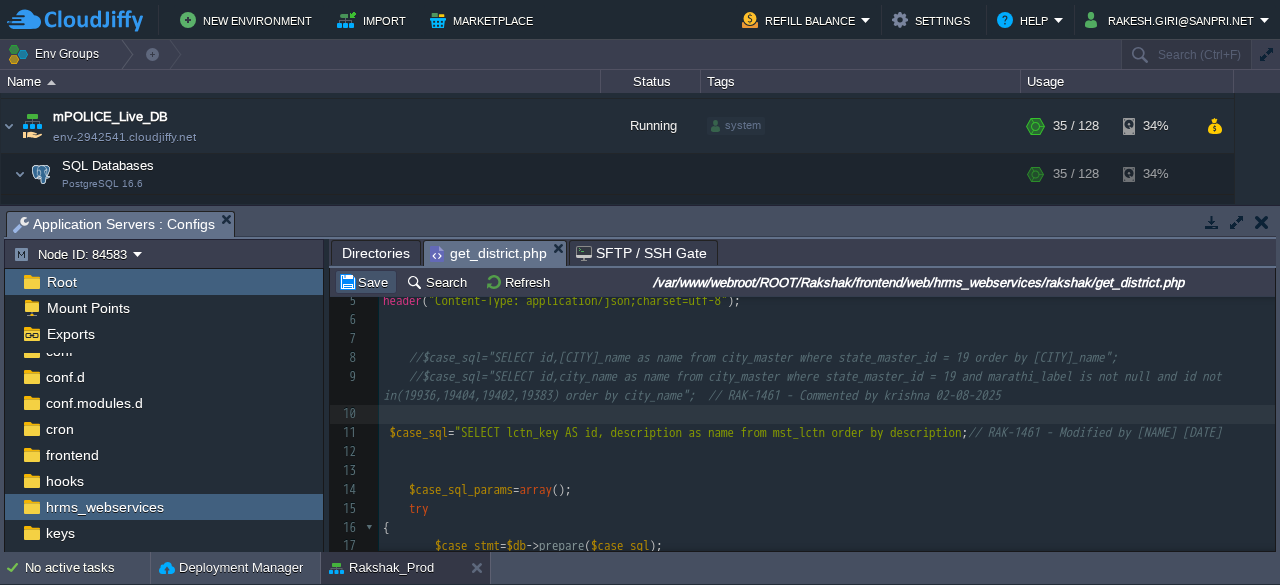 click on "Save" at bounding box center (366, 282) 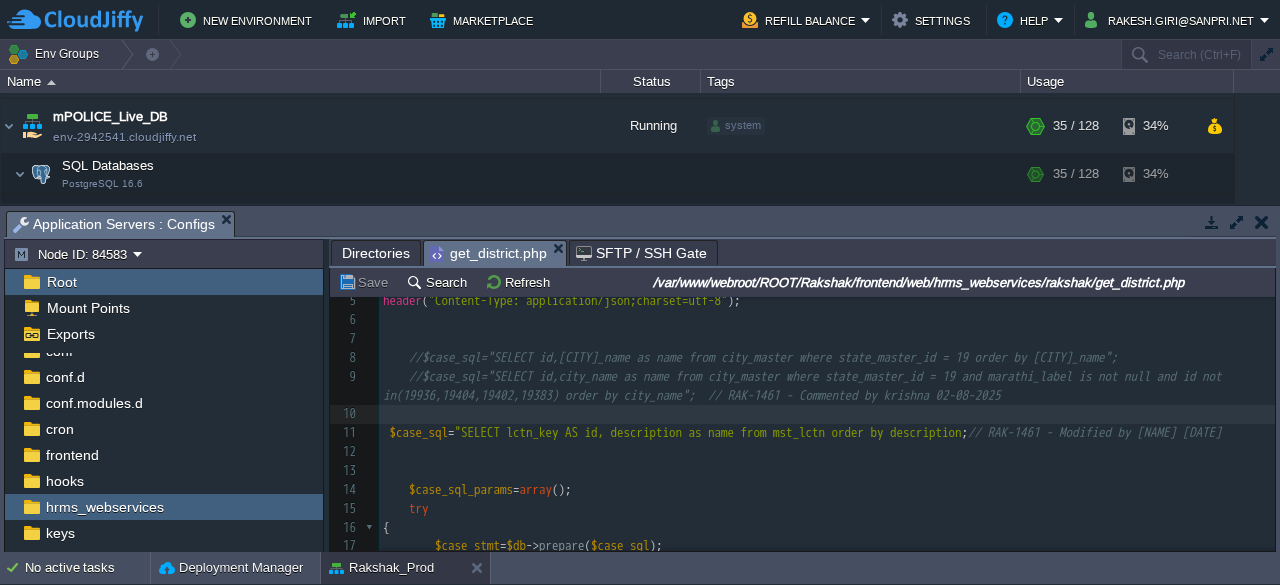 scroll, scrollTop: 72, scrollLeft: 0, axis: vertical 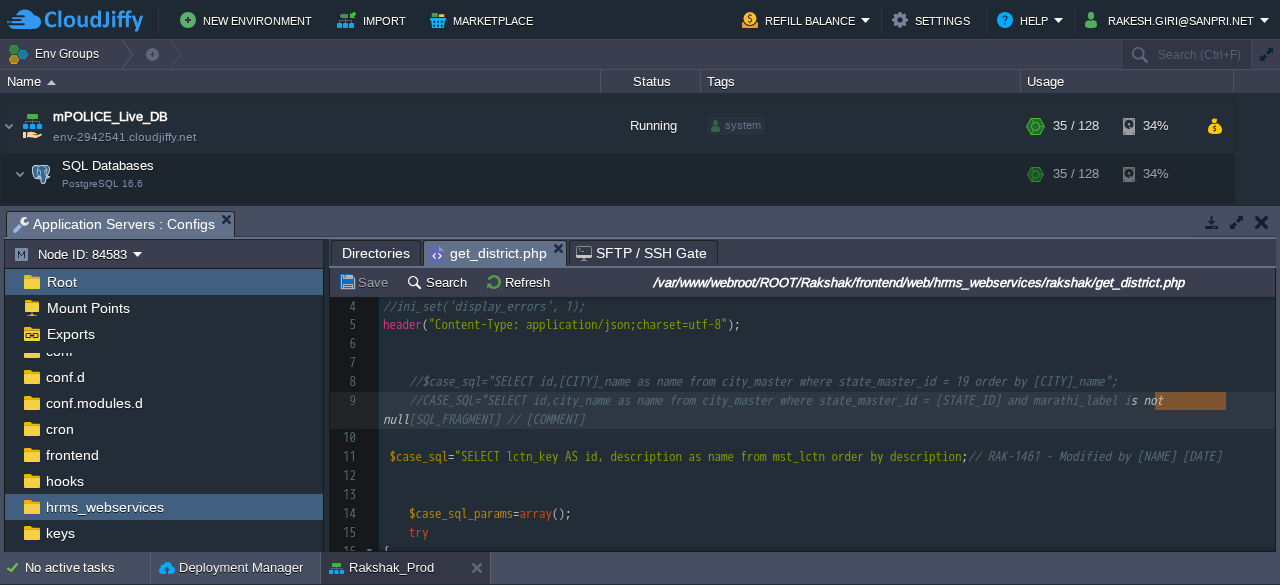 type on "not null" 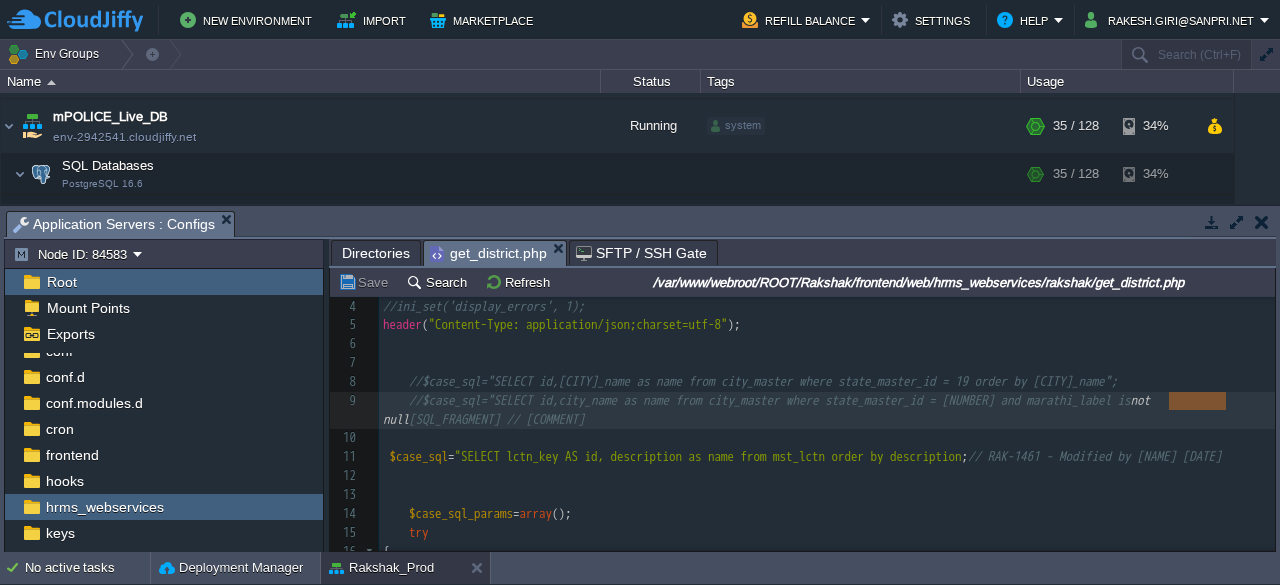 drag, startPoint x: 1224, startPoint y: 401, endPoint x: 1168, endPoint y: 403, distance: 56.0357 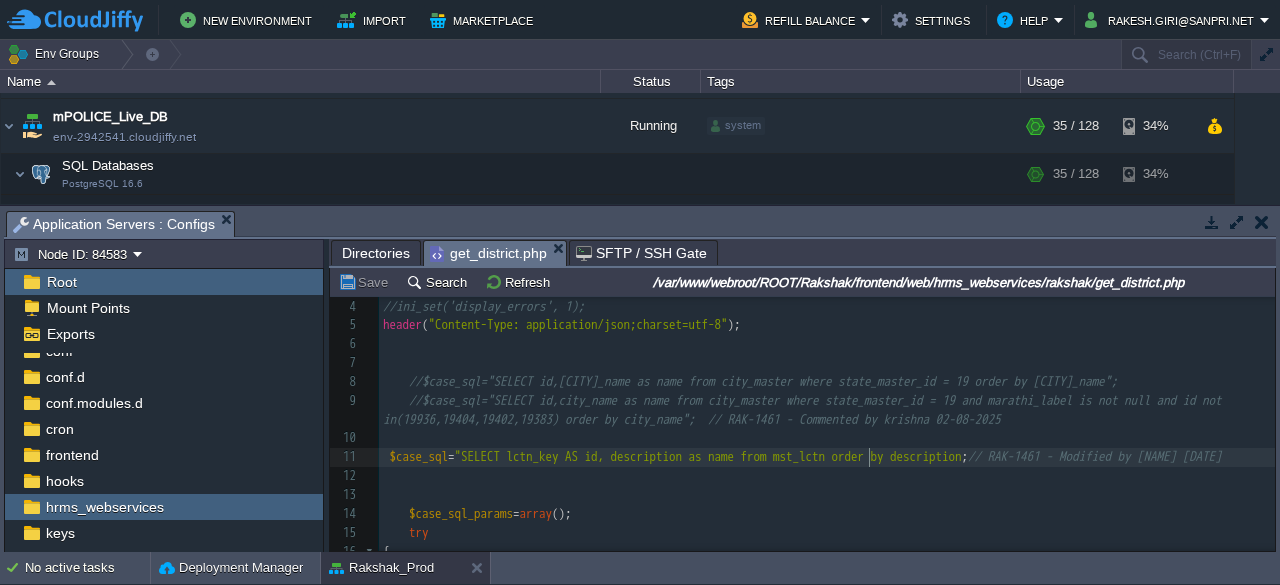 click on "xxxxxxxxxx   1 <?php 2 require ( "config.inc.php" ); 3 //error_reporting(E_ALL); 4 //ini_set('display_errors', 1); 5 header ( "Content-Type: application/json;charset=utf-8" ); 6 ​ 7 ​ 8      //$case_sql="SELECT id,city_name as name from city_master where state_master_id = [STATE_ID] order by city_name"; 9      //$case_sql="SELECT id,city_name as name from city_master where state_master_id = [STATE_ID] and marathi_label is not null and id not in(19936,19404,19402,19383) order by city_name";   // RAK-1461 - Commented by [NAME] 02-08-2025  10    11   $case_sql = "SELECT lctn_key AS id, description as name from mst_lctn order by description" ;   // RAK-1461 - Modified by [NAME] 02-08-2025 12          13 ​ 14      $case_sql_params = array (); 15      try 16     { 17          $case_stmt = $db -> prepare ( $case_sql ); 18          $case_result = $case_stmt -> execute ( $case_sql_params ); 19     } 20      catch  ( PDOException   $ex )  21     { 22          $response [ "result" ]  =   0 ; 23          [ =" at bounding box center (827, 514) 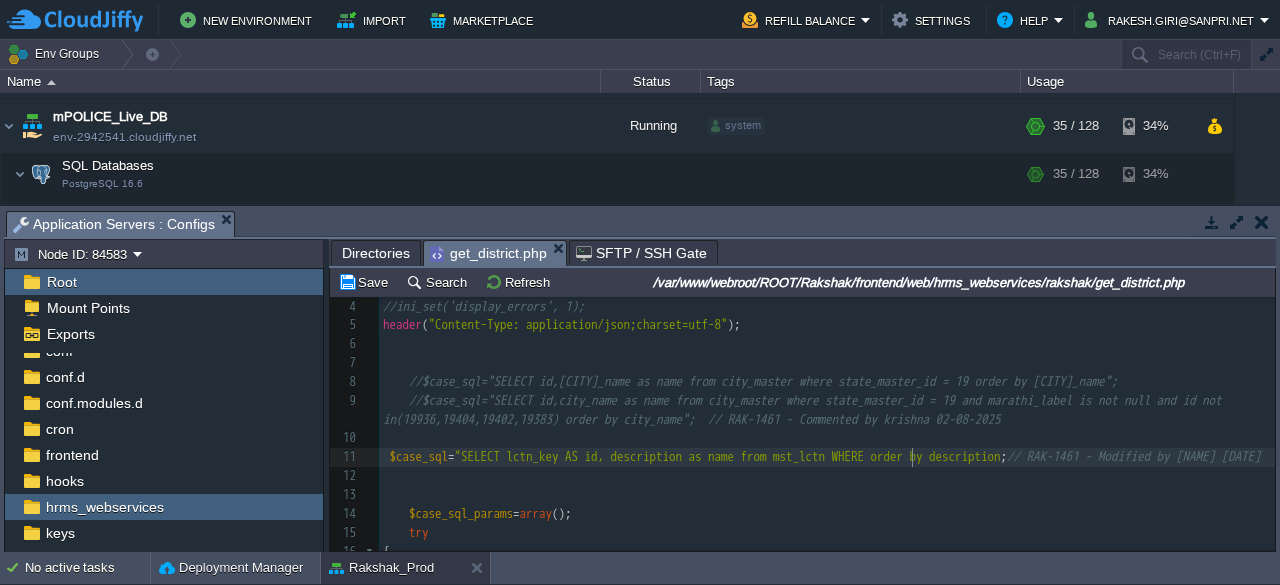 type on "WHERE" 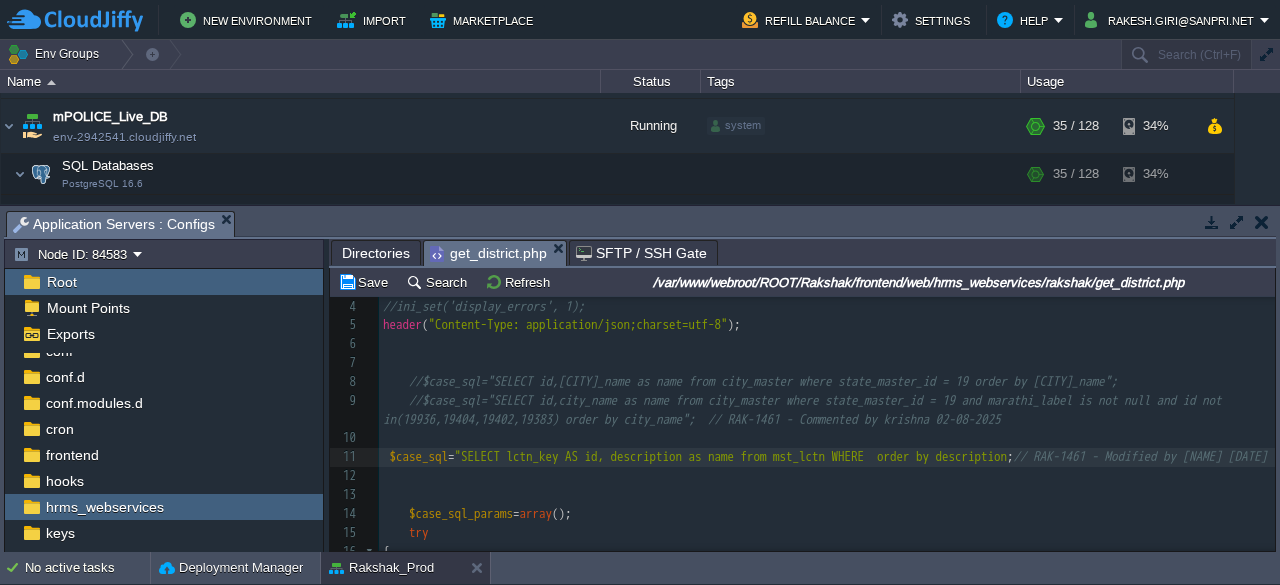 click on "xxxxxxxxxx   1 <?php 2 require ( "config.inc.php" ); 3 //error_reporting(E_ALL); 4 //ini_set('display_errors', 1); 5 header ( "Content-Type: application/json;charset=utf-8" ); 6 ​ 7 ​ 8      //$case_sql="SELECT id,city_name as name from city_master where state_master_id = 19 order by city_name"; 9      //$case_sql="SELECT id,city_name as name from city_master where state_master_id = 19 and marathi_label is not null and id not in(19936,19404,19402,19383) order by city_name";   // RAK-1461 - Commented by krishna 02-08-2025  10    11   $case_sql = "SELECT lctn_key AS id, description as name from mst_lctn WHERE  order by description" ;   // RAK-1461 - Modified by krishna 02-08-2025 12          13 ​ 14      $case_sql_params = array (); 15      try 16     { 17          $case_stmt = $db -> prepare ( $case_sql ); 18          $case_result = $case_stmt -> execute ( $case_sql_params ); 19     } 20      catch  ( PDOException   $ex )  21     { 22          $response [ "result" ]  =   0 ; 23 [ ]  =" at bounding box center (827, 514) 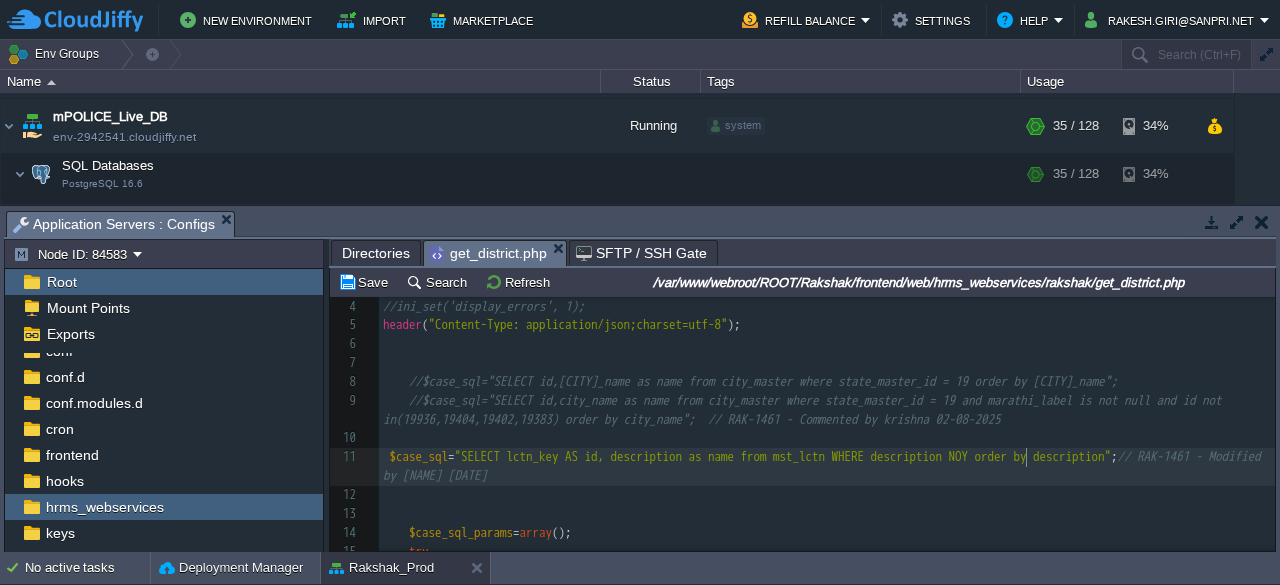 type on "NOY" 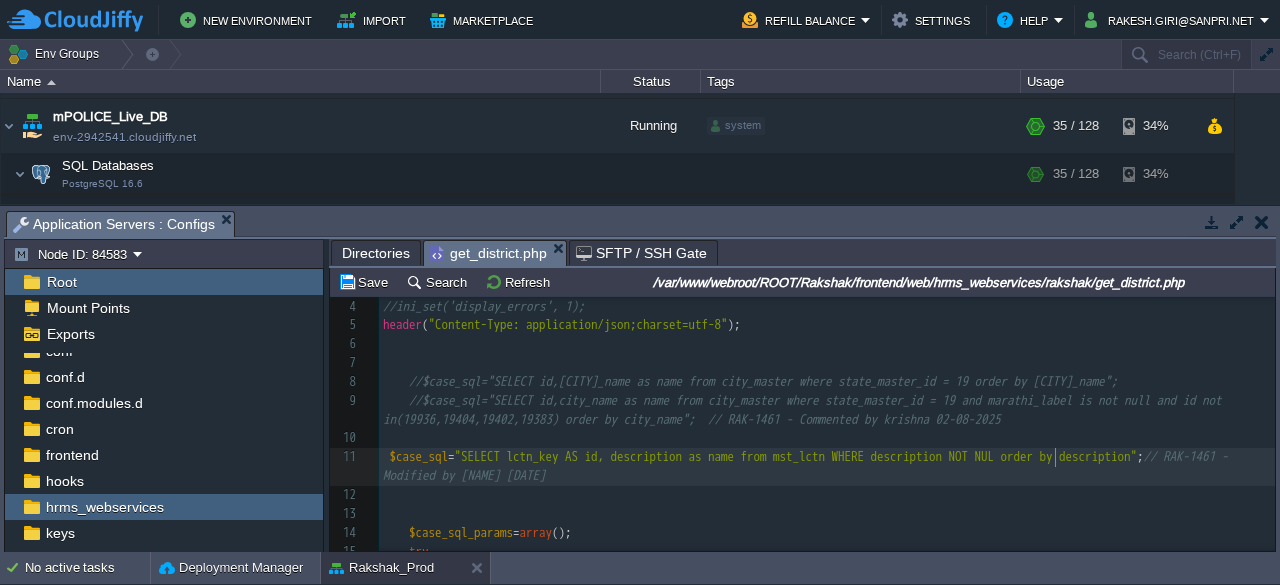 type on "T NULL" 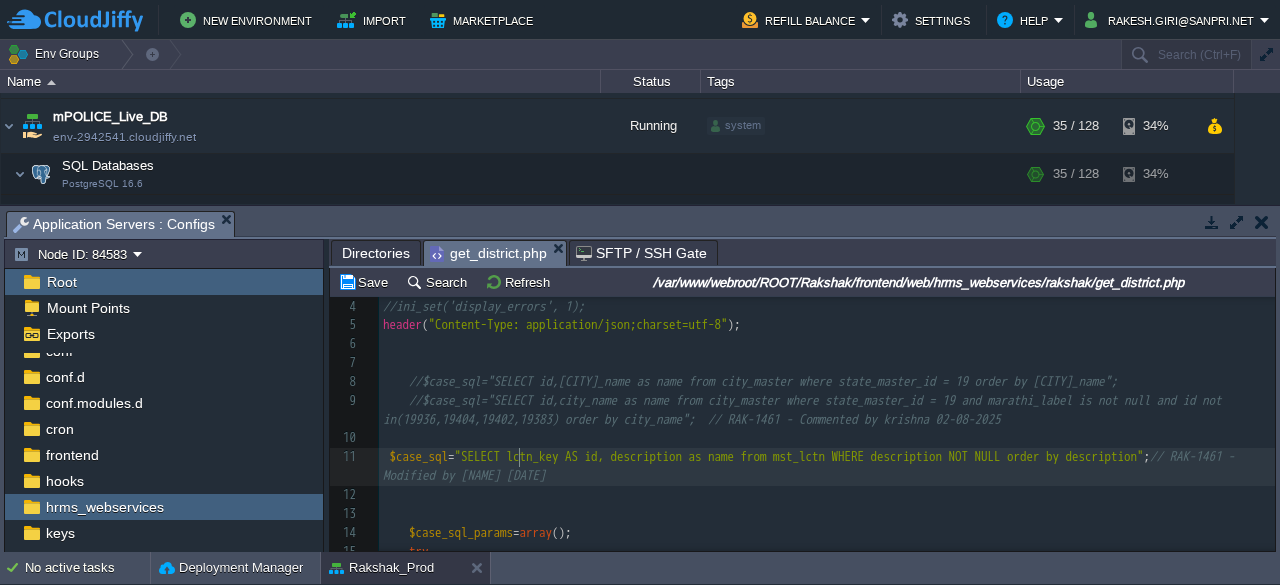 click on "xxxxxxxxxx   1 <?php 2 require ( "config.inc.php" ); 3 //error_reporting(E_ALL); 4 //ini_set('display_errors', 1); 5 header ( "Content-Type: application/json;charset=utf-8" ); 6 ​ 7 ​ 8      //$case_sql="SELECT id,city_name as name from city_master where state_master_id = 19 order by city_name"; 9      //$case_sql="SELECT id,city_name as name from city_master where state_master_id = 19 and marathi_label is not null and id not in(19936,19404,19402,19383) order by city_name";   // RAK-1461 - Commented by krishna 02-08-2025  10    11   $case_sql = "SELECT lctn_key AS id, description as name from mst_lctn WHERE description NOT NULL order by description" ;   // RAK-1461 - Modified by krishna 02-08-2025 12          13 ​ 14      $case_sql_params = array (); 15      try 16     { 17          $case_stmt = $db -> prepare ( $case_sql ); 18          $case_result = $case_stmt -> execute ( $case_sql_params ); 19     } 20      catch  ( PDOException   $ex )  21     { 22          $response [ "result" ]" at bounding box center (827, 523) 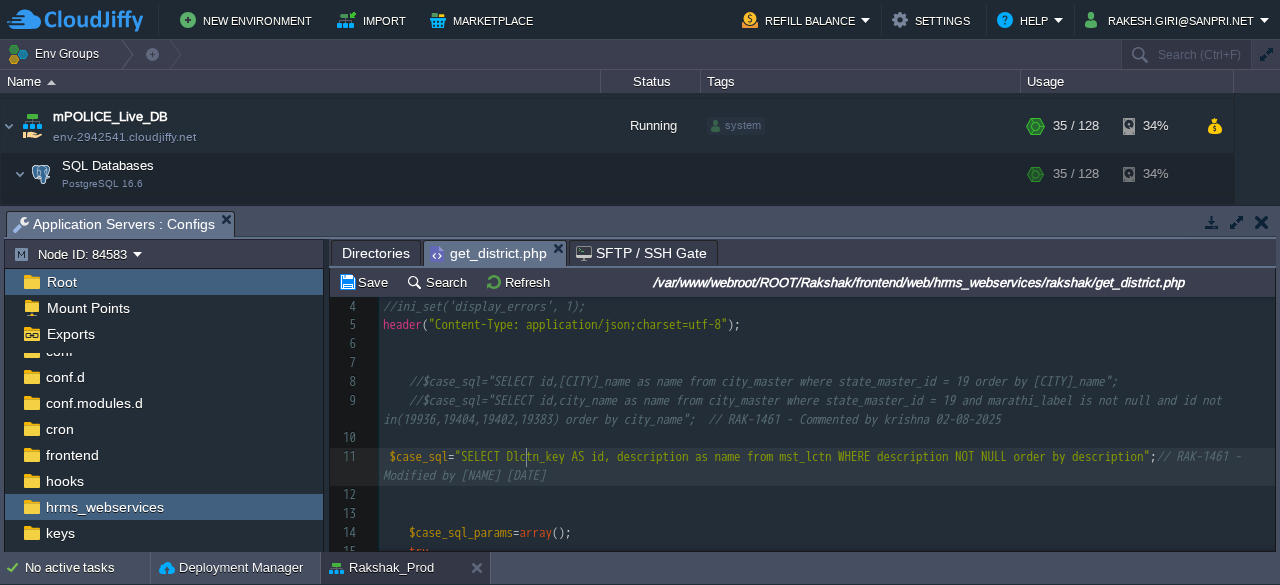 type on "Di" 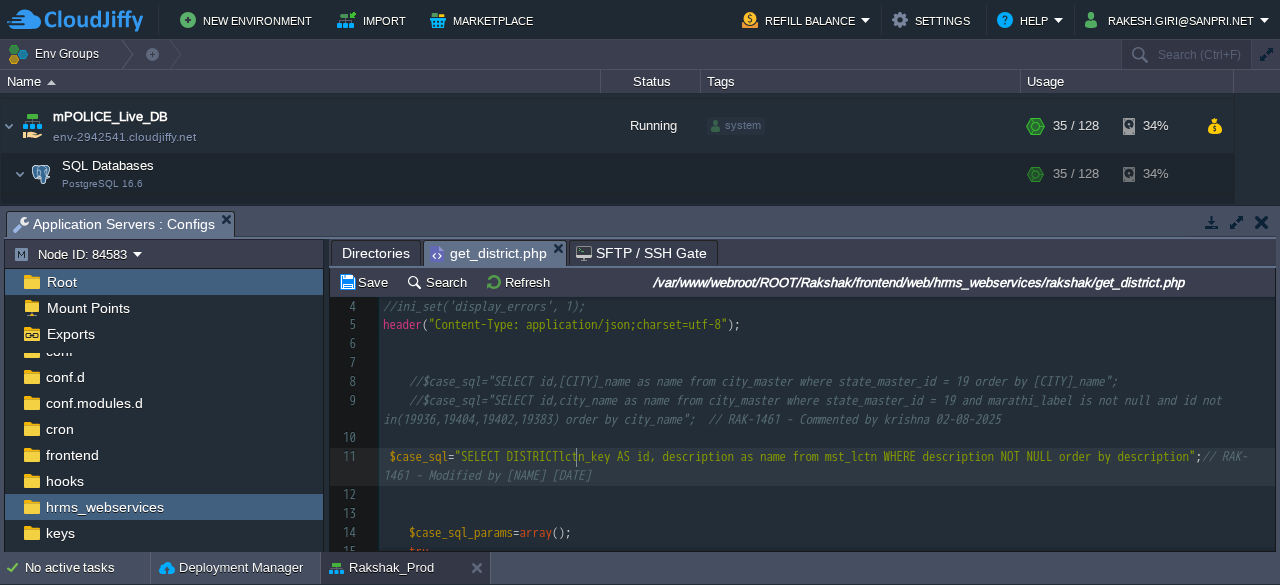 type on "ISTRICT" 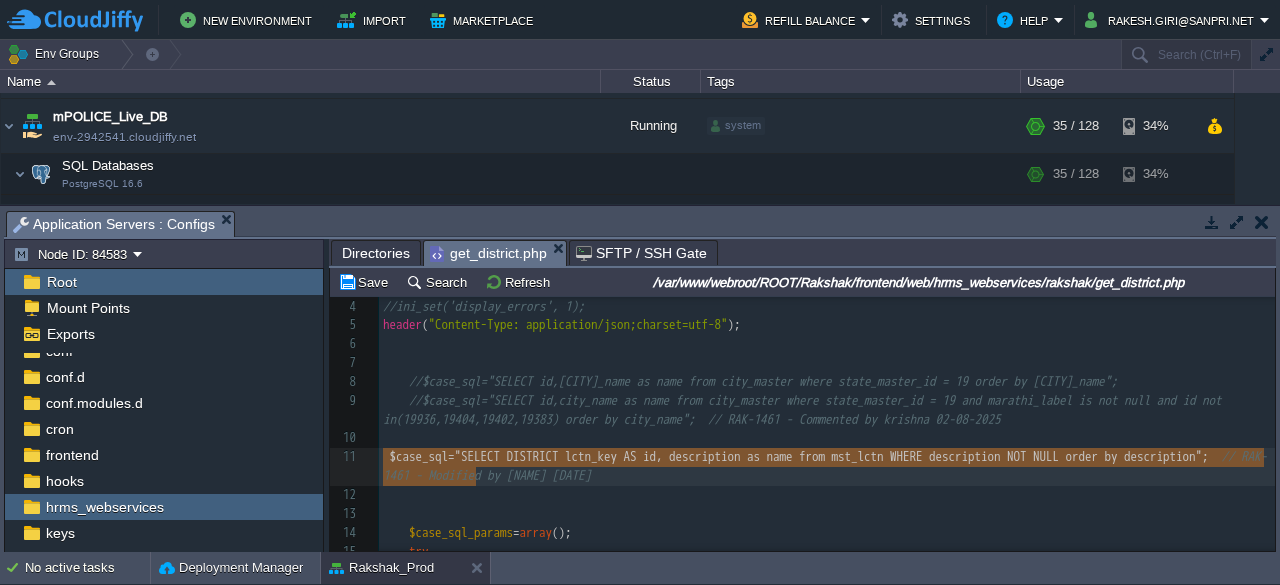 drag, startPoint x: 478, startPoint y: 480, endPoint x: 385, endPoint y: 459, distance: 95.34149 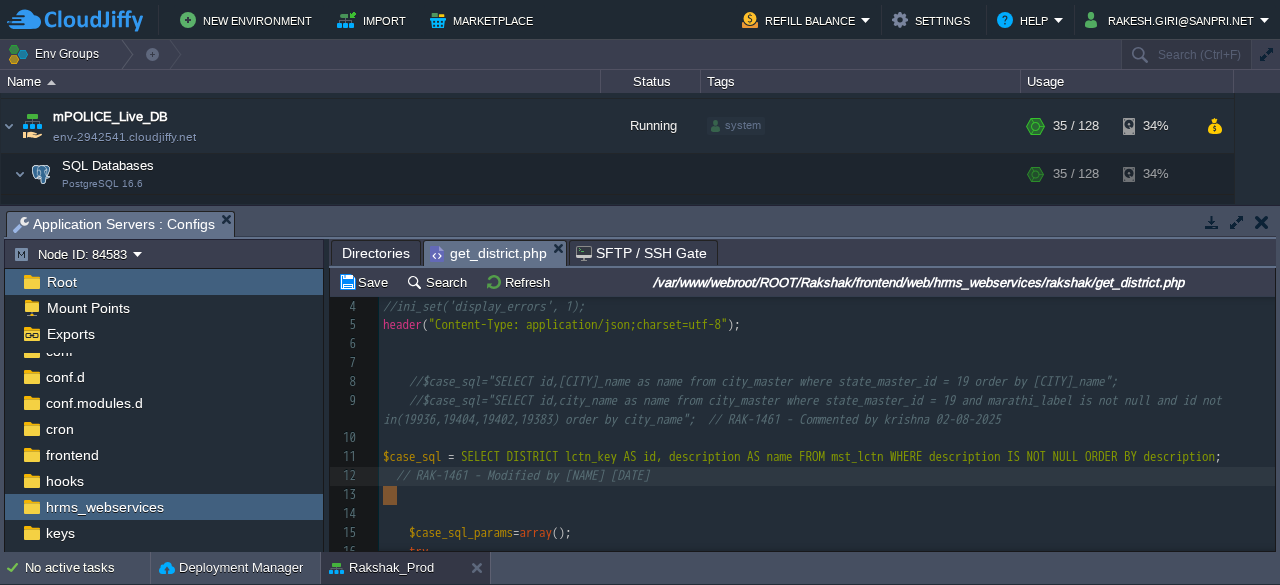 drag, startPoint x: 394, startPoint y: 491, endPoint x: 365, endPoint y: 492, distance: 29.017237 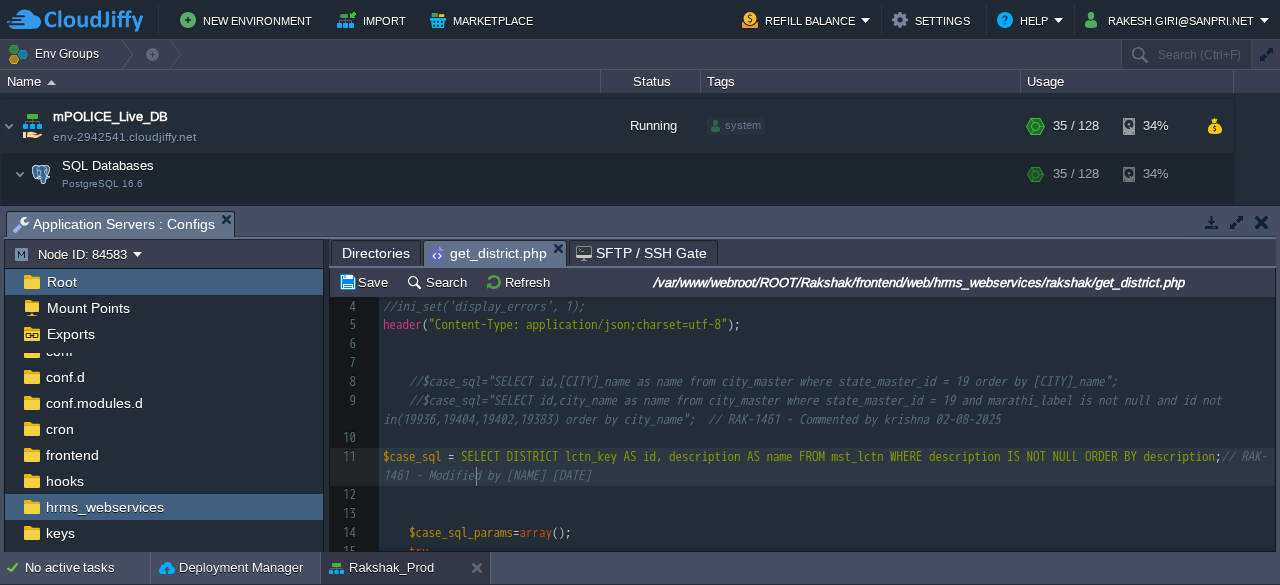 scroll, scrollTop: 6, scrollLeft: 7, axis: both 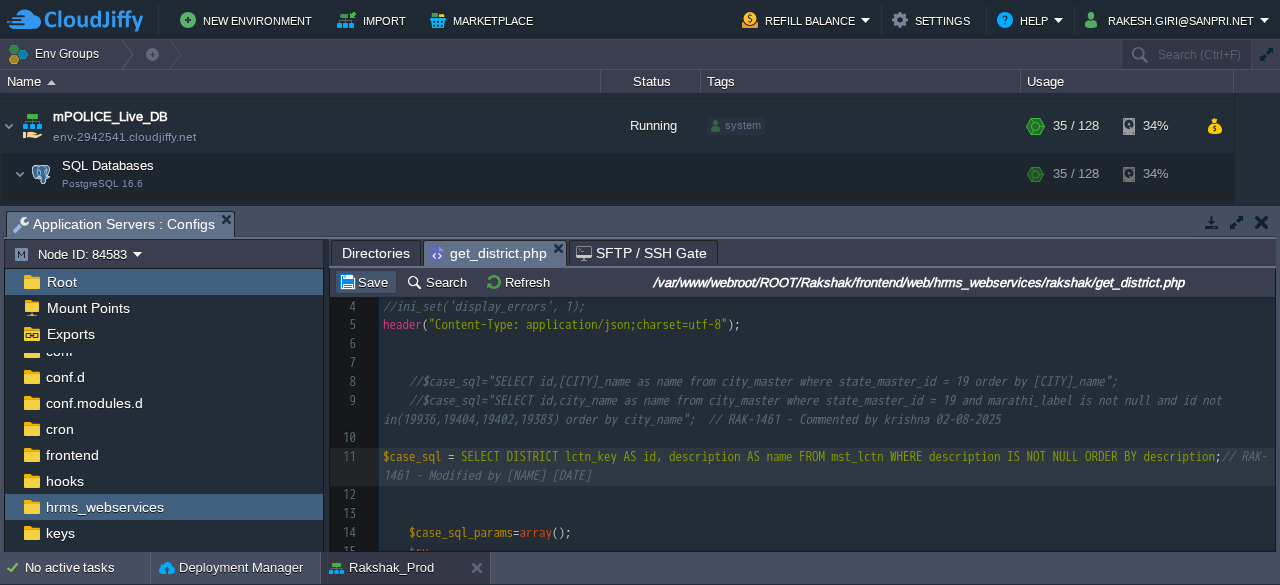 click on "Save" at bounding box center [366, 282] 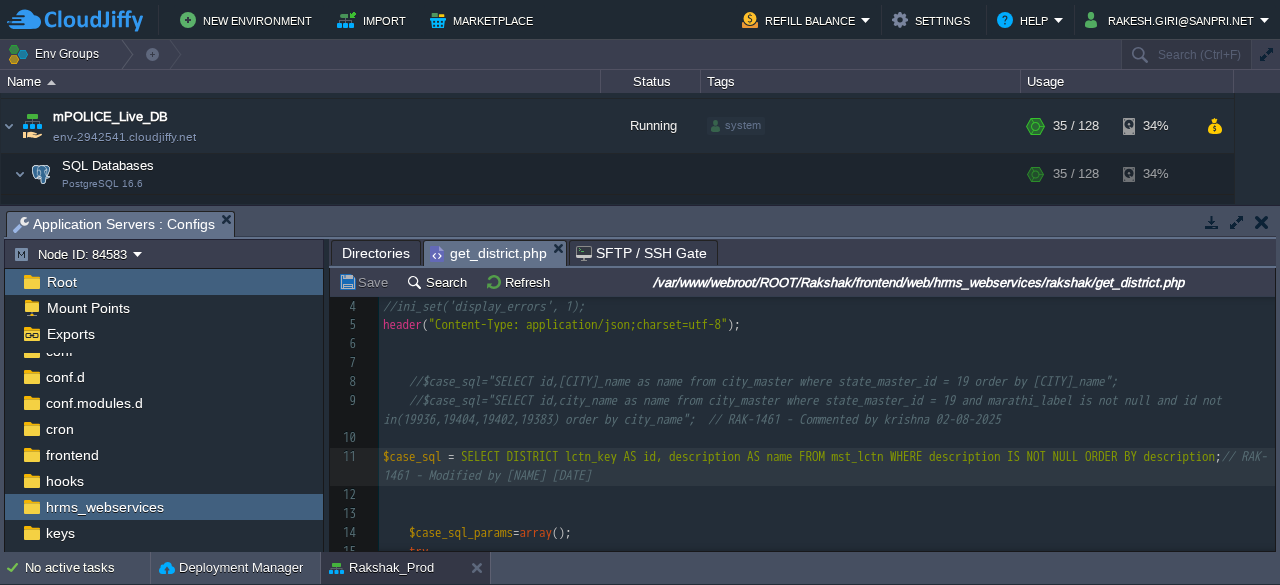 scroll, scrollTop: 62, scrollLeft: 0, axis: vertical 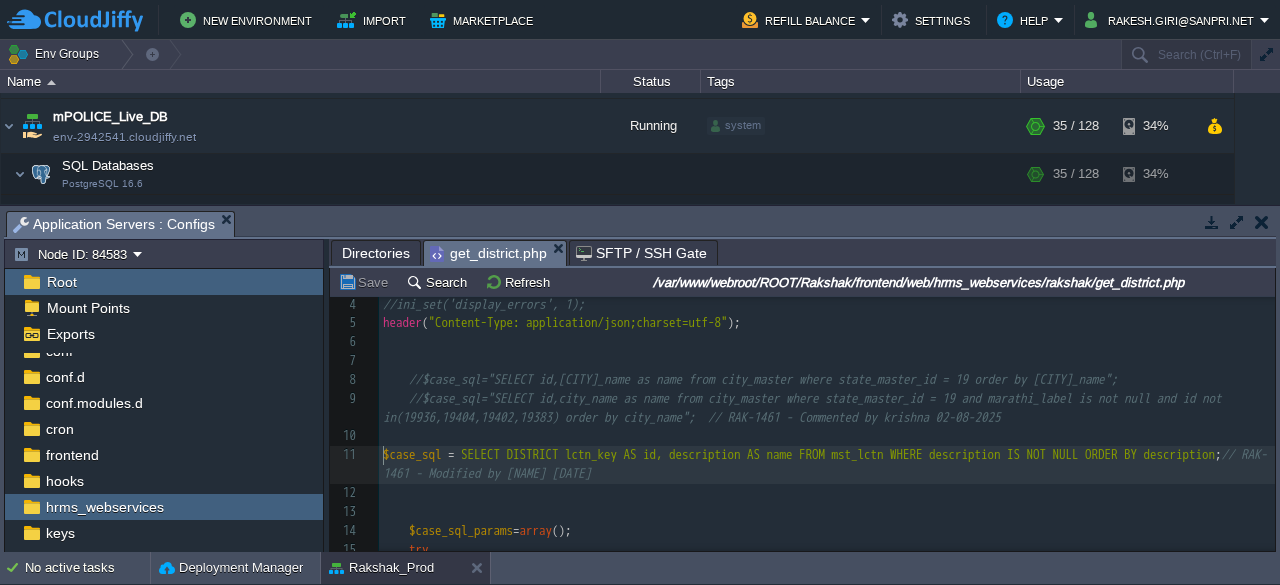 click on "$case_sql   =   "SELECT DISTRICT lctn_key AS id, description AS name FROM mst_lctn WHERE description IS NOT NULL ORDER BY description" ;  // RAK-1461 - Modified by krishna 02-08-2025" at bounding box center [827, 465] 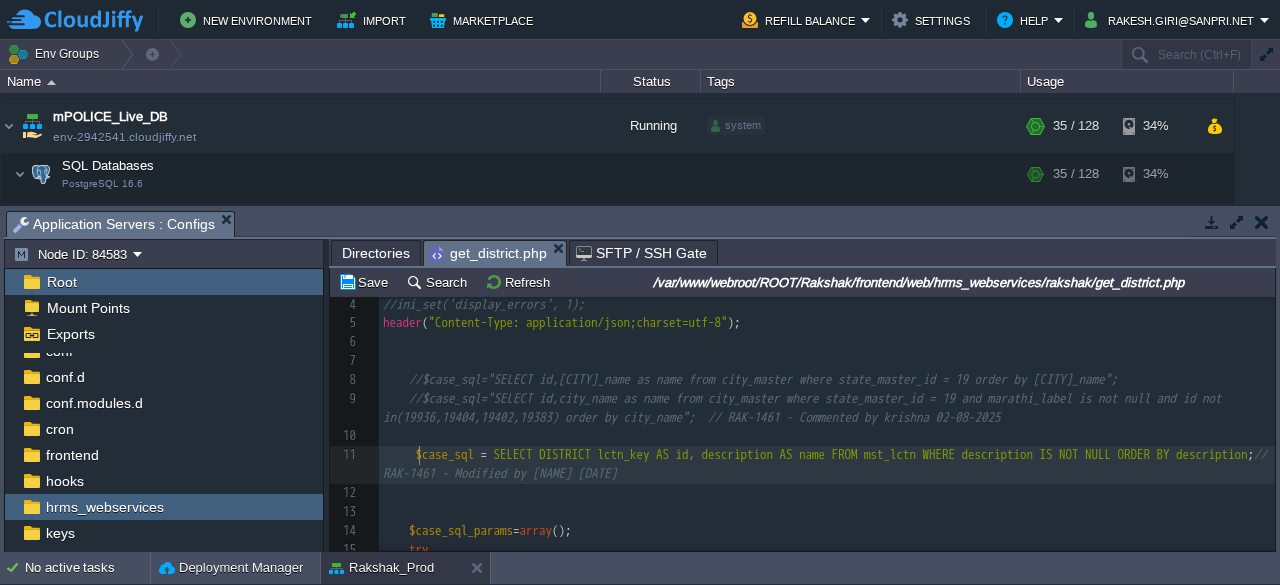 scroll, scrollTop: 6, scrollLeft: 35, axis: both 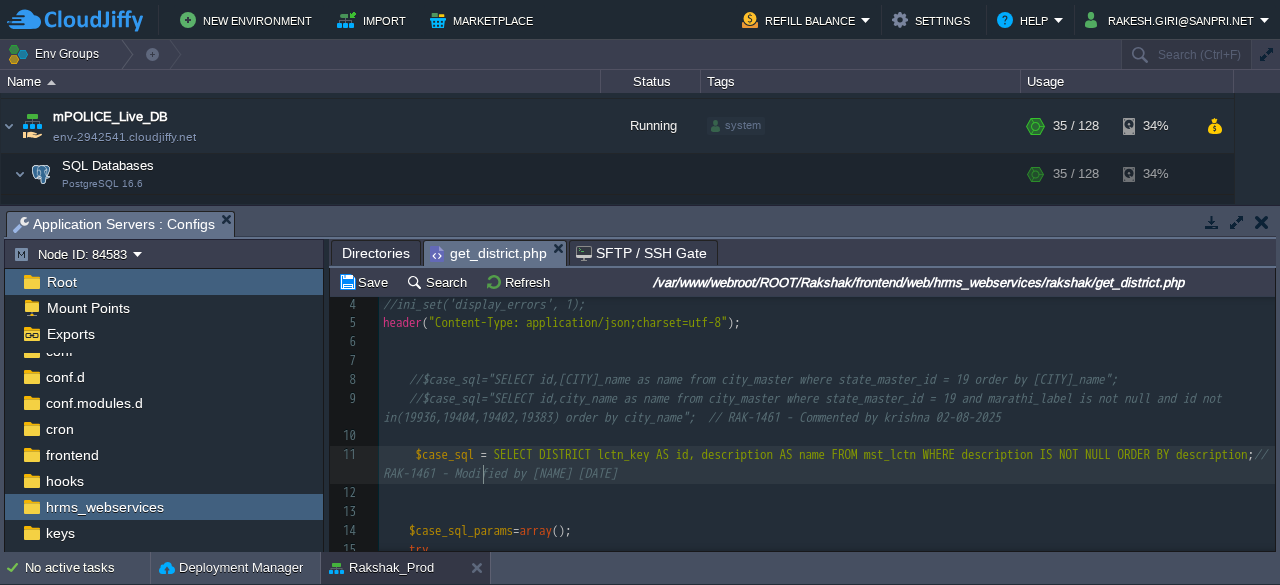 click on ";" at bounding box center [1251, 454] 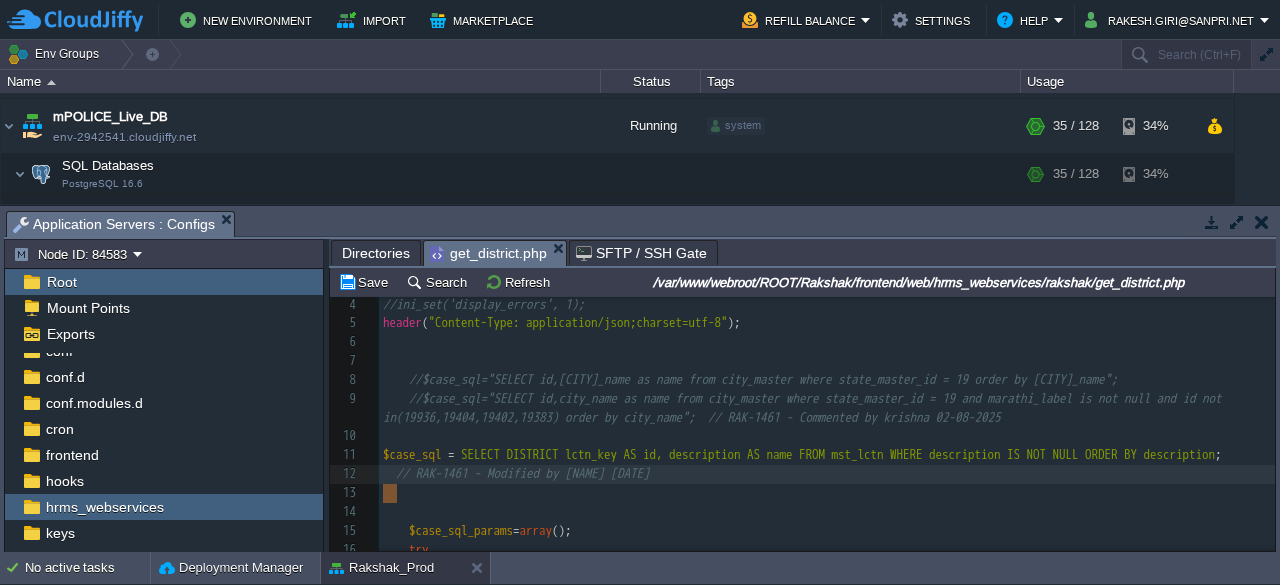 type on "$case_sql="SELECT DISTRICT lctn_key AS id, description as name from mst_lctn WHERE description NOT NULL order by description";" 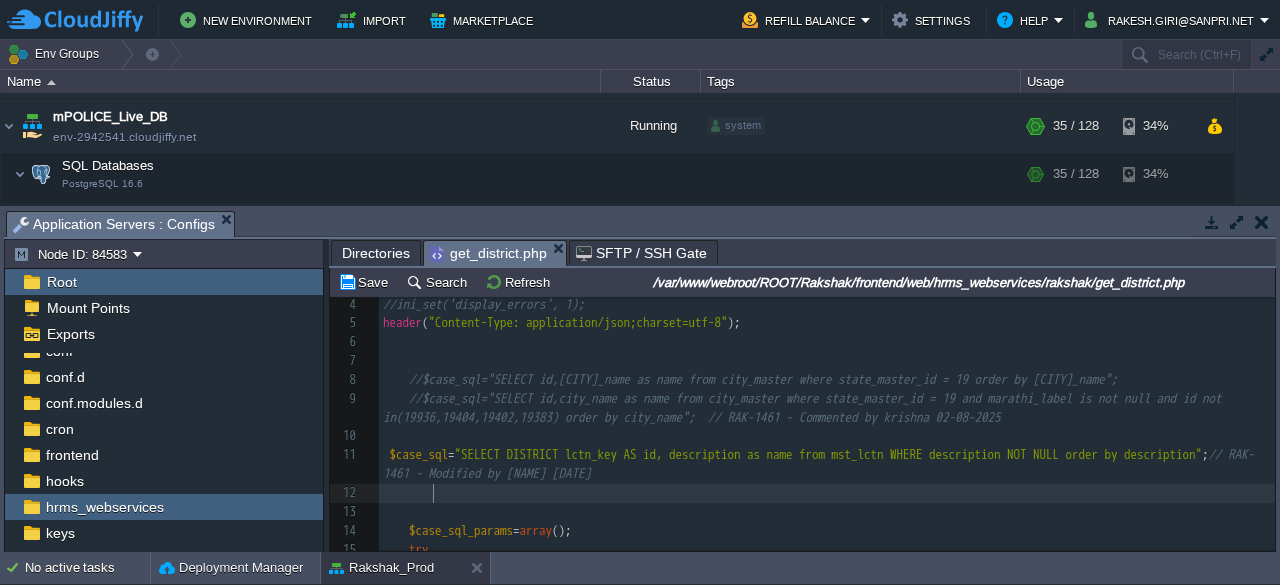 click at bounding box center (827, 493) 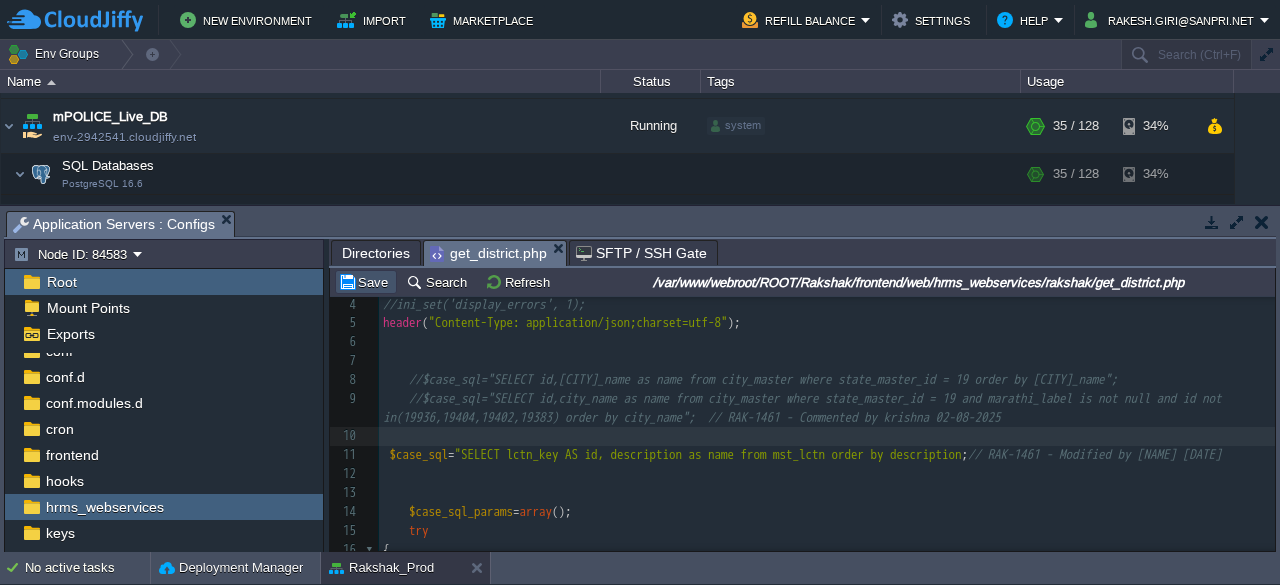 click on "Save" at bounding box center [366, 282] 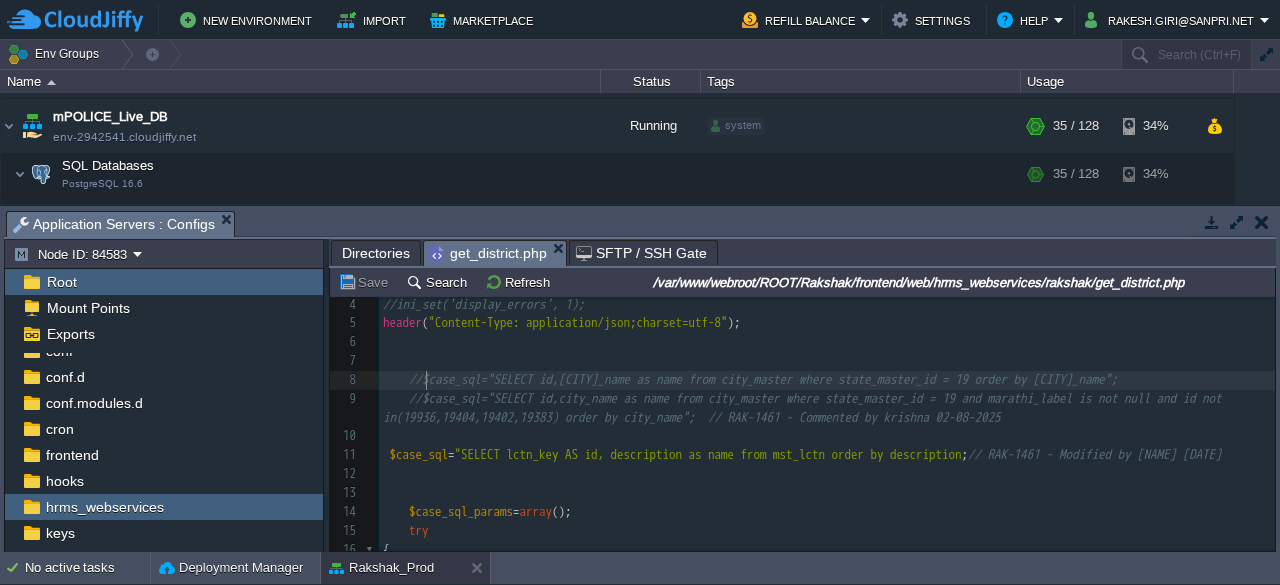 scroll, scrollTop: 6, scrollLeft: 0, axis: vertical 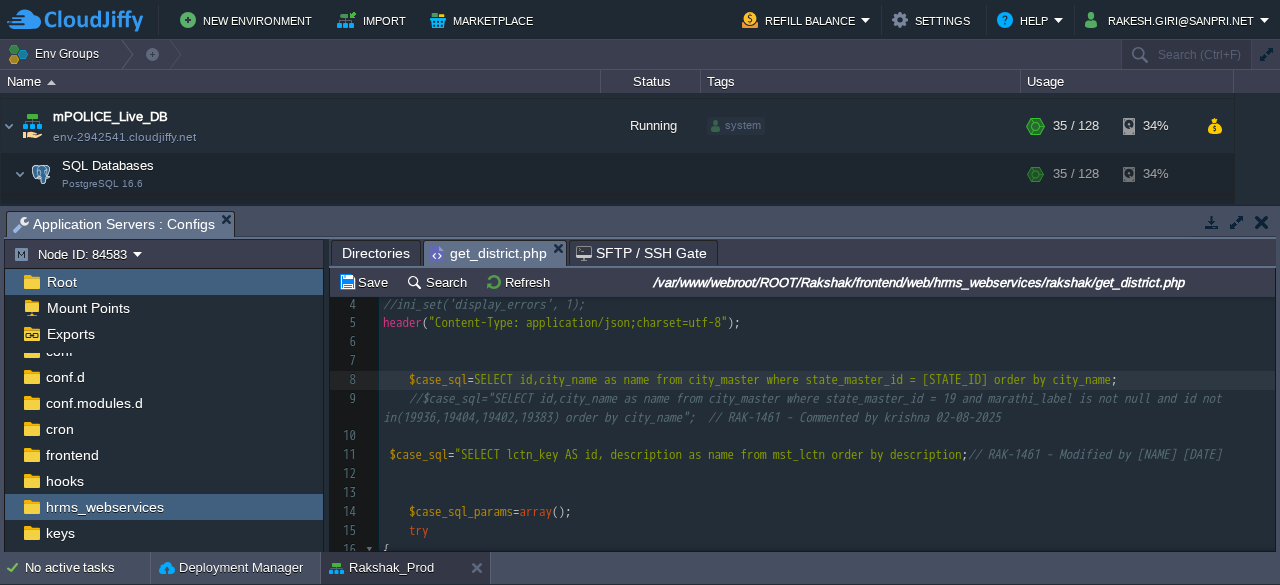 click at bounding box center (386, 454) 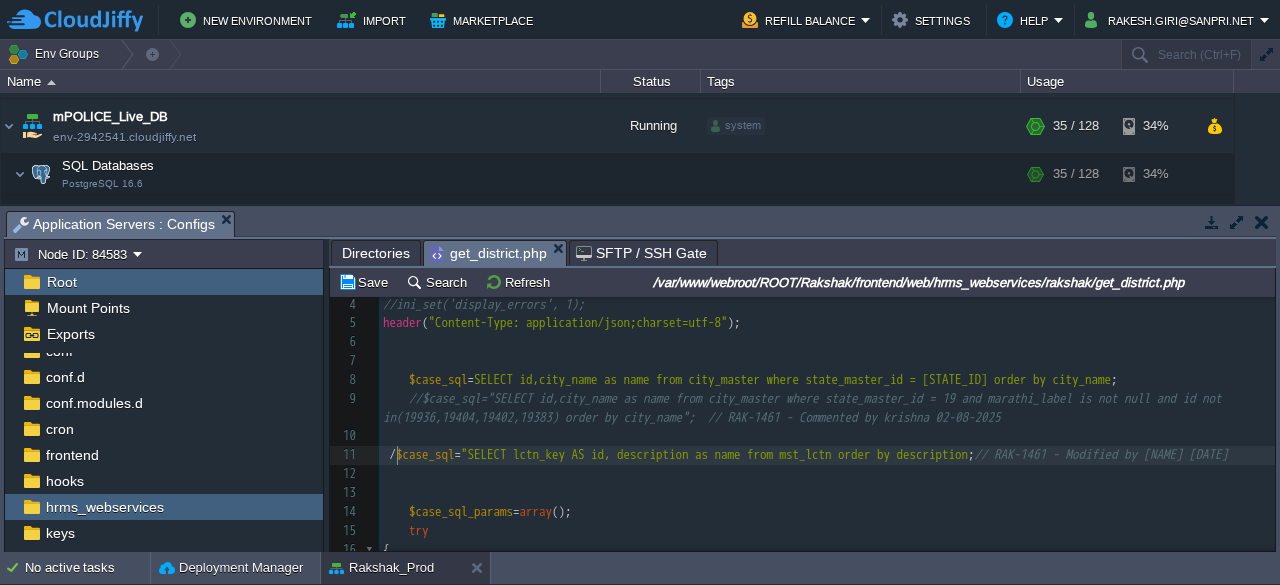 type on "//" 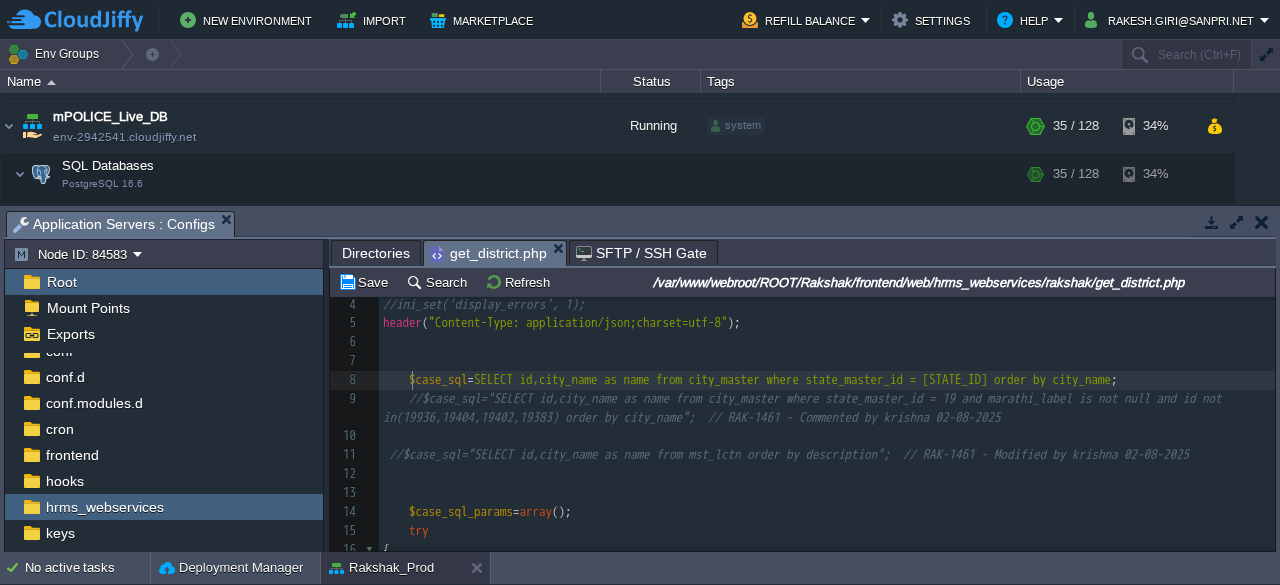 click at bounding box center [396, 380] 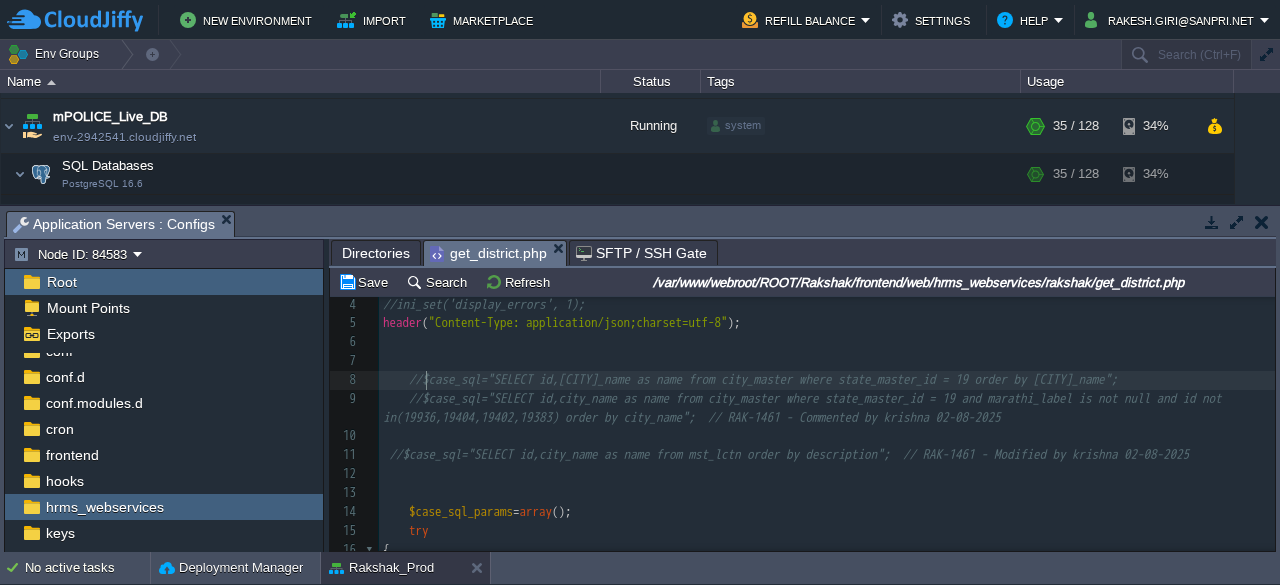 scroll, scrollTop: 6, scrollLeft: 12, axis: both 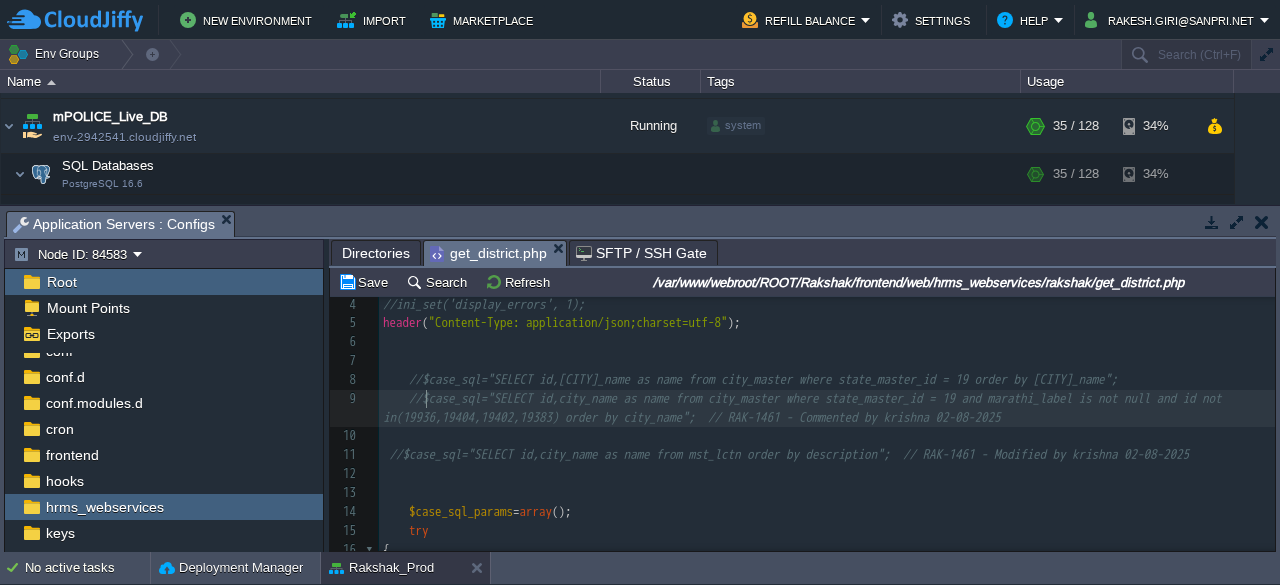 click on "[TIME]   |   [DATE]" at bounding box center [827, 512] 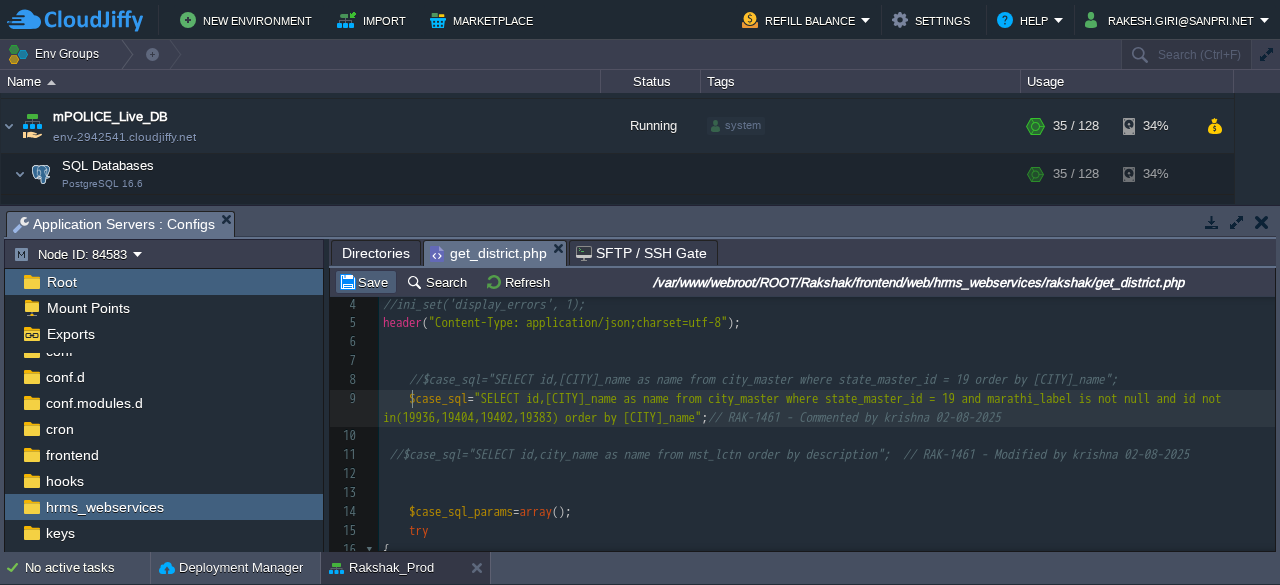 click on "Save" at bounding box center (366, 282) 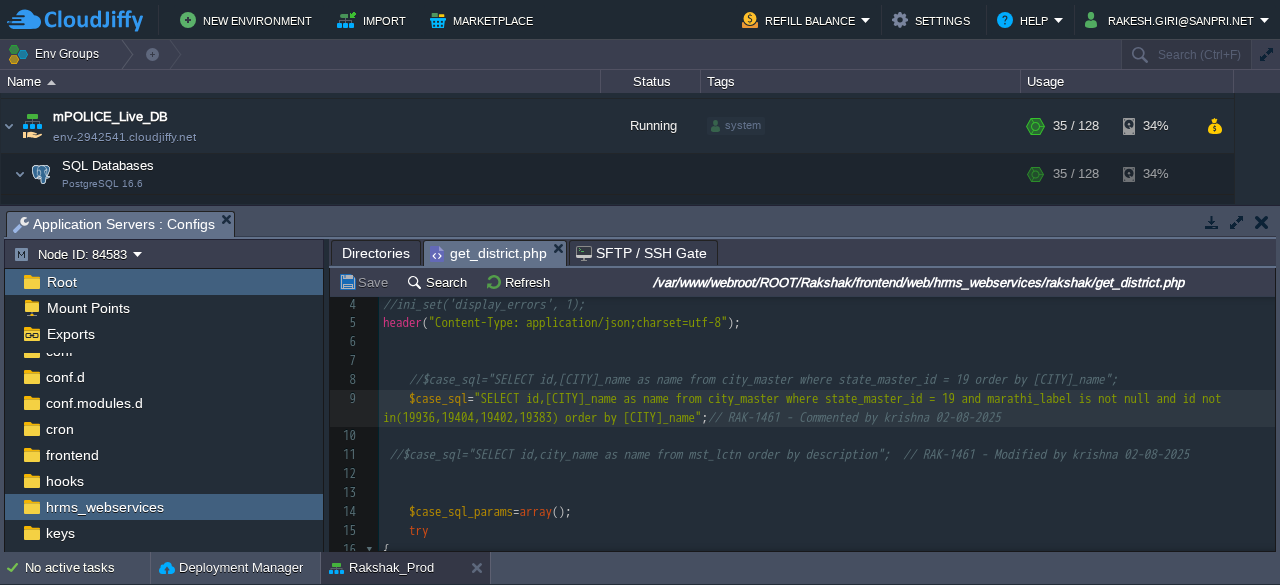 scroll, scrollTop: 6, scrollLeft: 0, axis: vertical 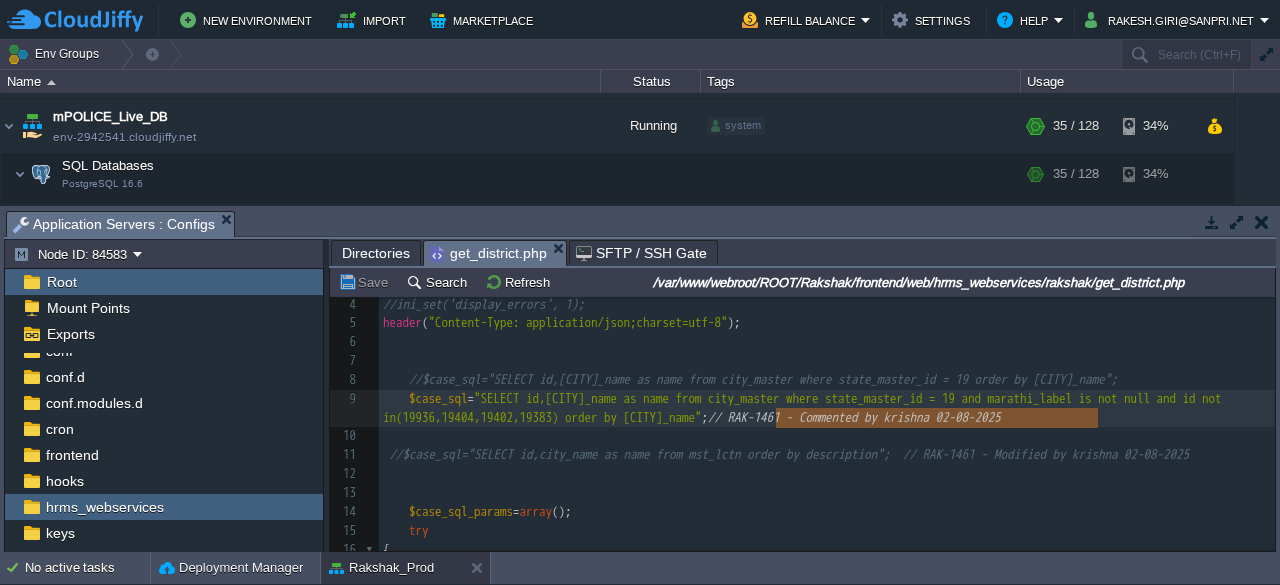 type on "// RAK-1461 - Commented by krishna 02-08-2025" 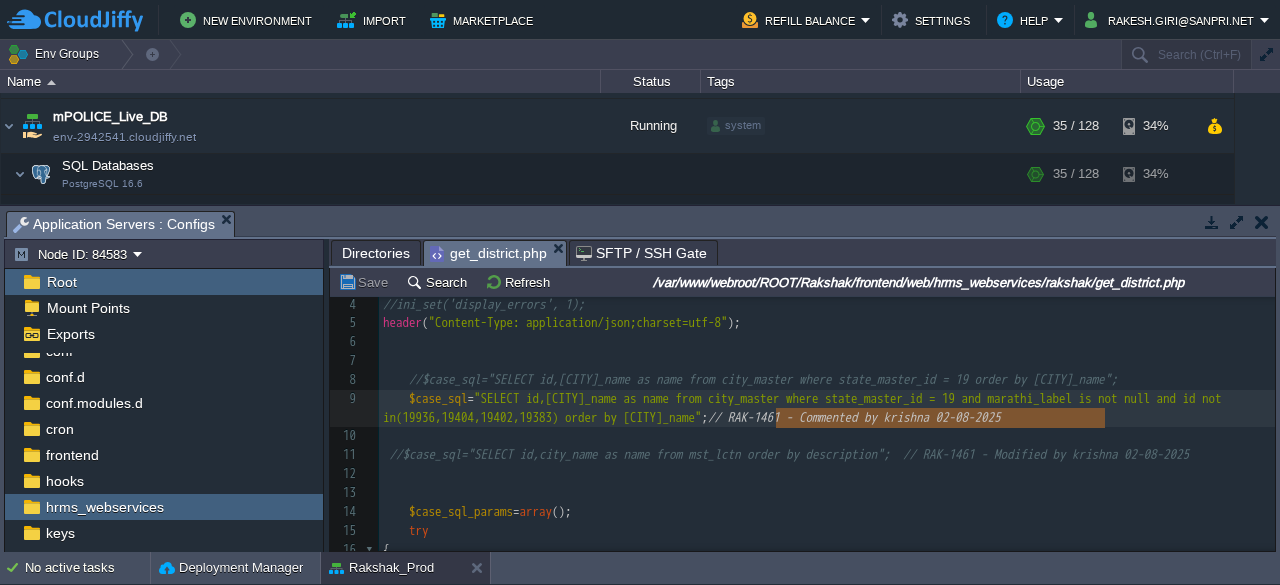 drag, startPoint x: 774, startPoint y: 417, endPoint x: 1166, endPoint y: 416, distance: 392.00128 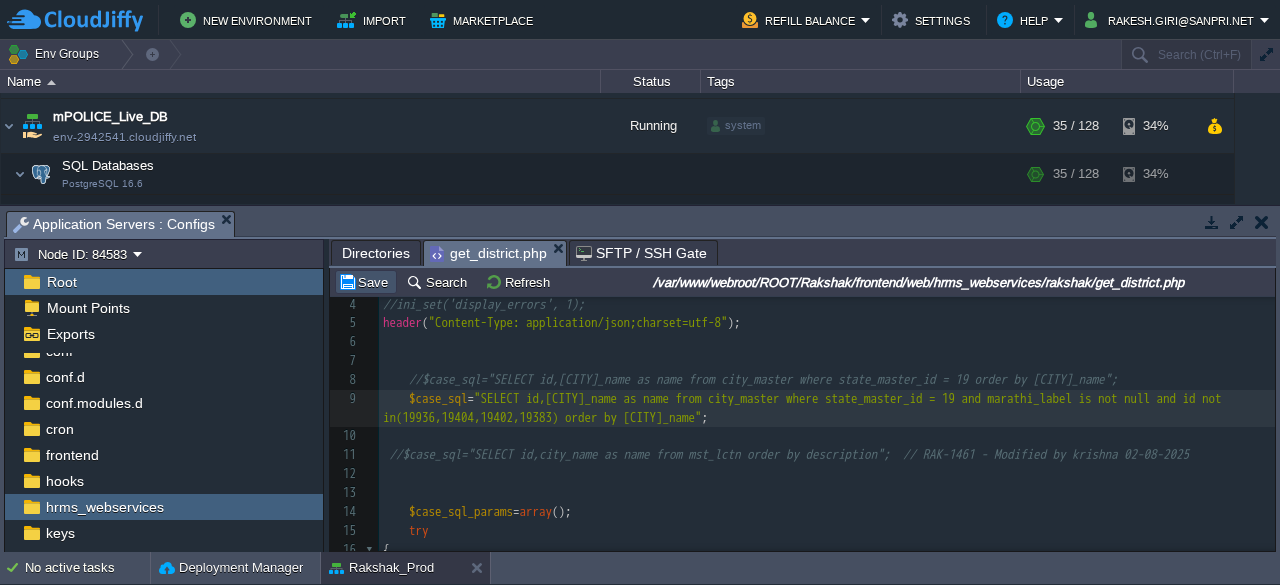click on "Save" at bounding box center (366, 282) 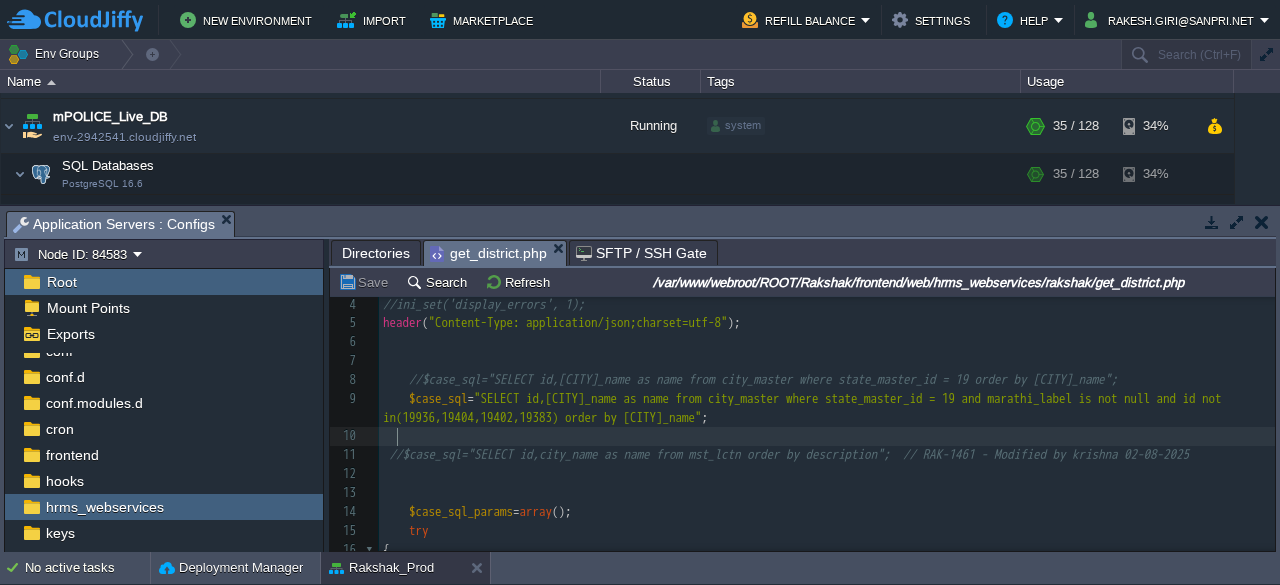 click on "//$case_sql="SELECT id,city_name as name from mst_lctn order by description";  // RAK-1461 - Modified by krishna 02-08-2025" at bounding box center [827, 455] 